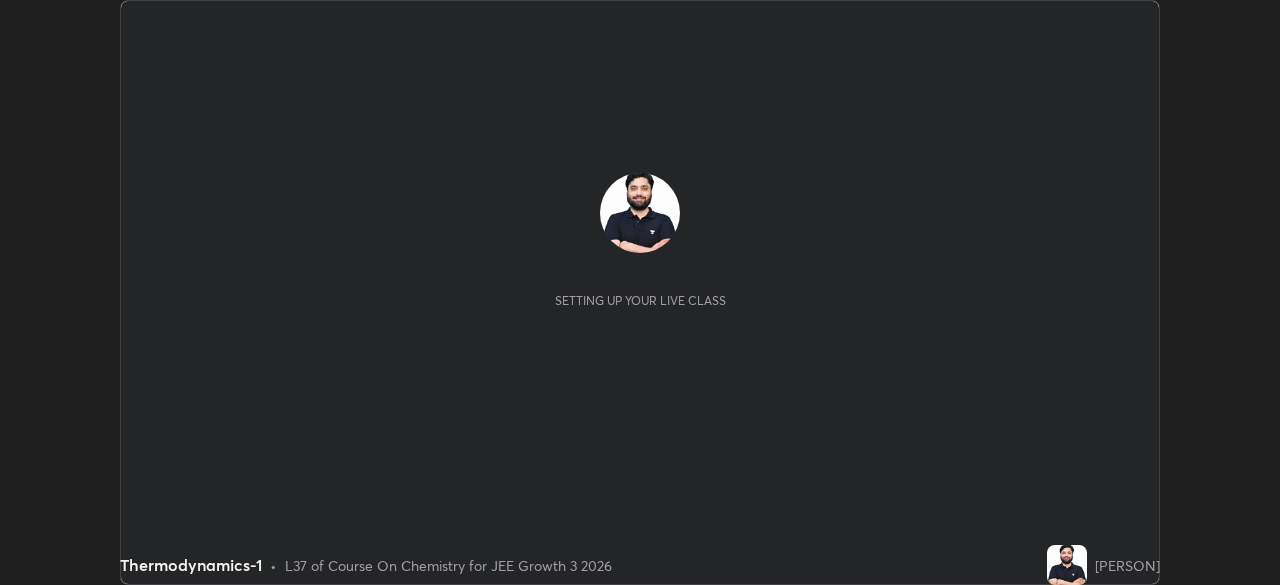 scroll, scrollTop: 0, scrollLeft: 0, axis: both 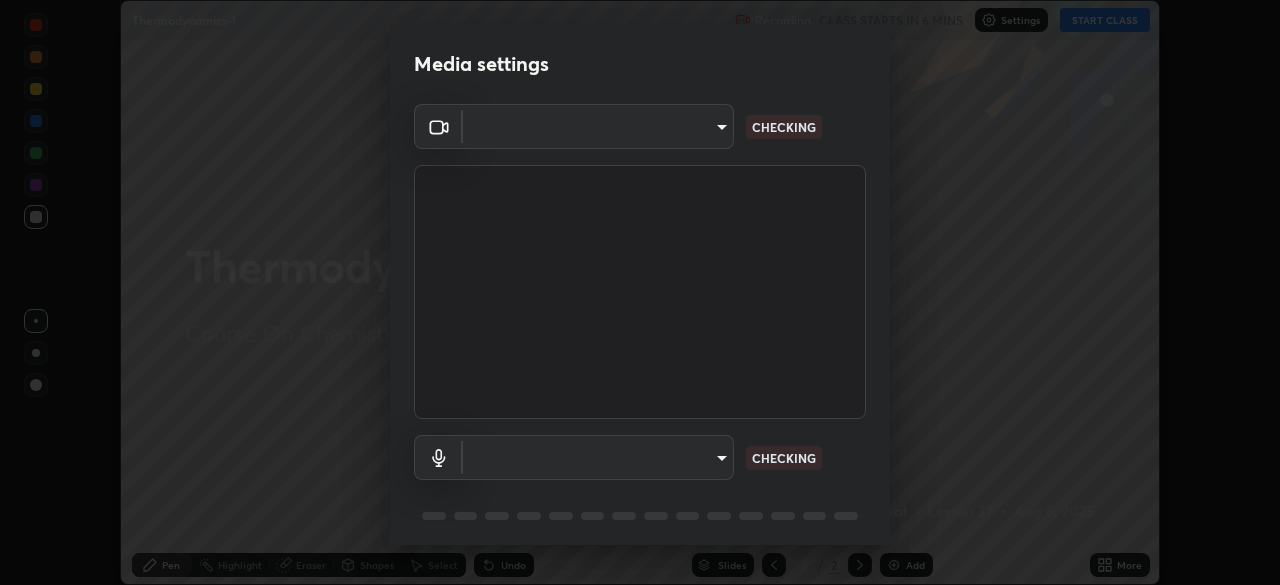 type on "d8da04792d8d419c00ebc7b8039bcda09c48d1cec471963f7d160d07b4585662" 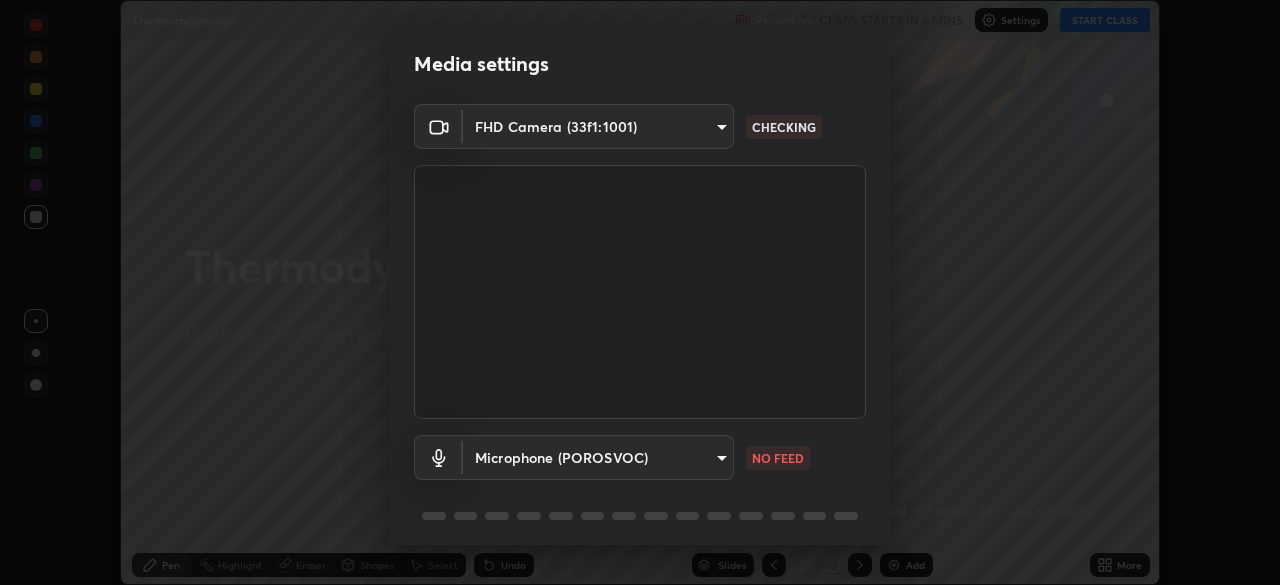 click on "Erase all Thermodynamics-1 Recording CLASS STARTS IN 6 MINS Settings START CLASS Setting up your live class Thermodynamics-1 • L37 of Course On Chemistry for JEE Growth 3 2026 [PERSON] Pen Highlight Eraser Shapes Select Undo Slides 2 / 2 Add More No doubts shared Encourage your learners to ask a doubt for better clarity Report an issue Reason for reporting Buffering Chat not working Audio - Video sync issue Educator video quality low ​ Attach an image Report Media settings FHD Camera ([HASH]) d8da04792d8d419c00ebc7b8039bcda09c48d1cec471963f7d160d07b4585662 CHECKING Microphone (POROSVOC) b359f851646275c32ad667f348e345a00e0791498d72203aa7976648ffc64861 NO FEED 1 / 5 Next" at bounding box center [640, 292] 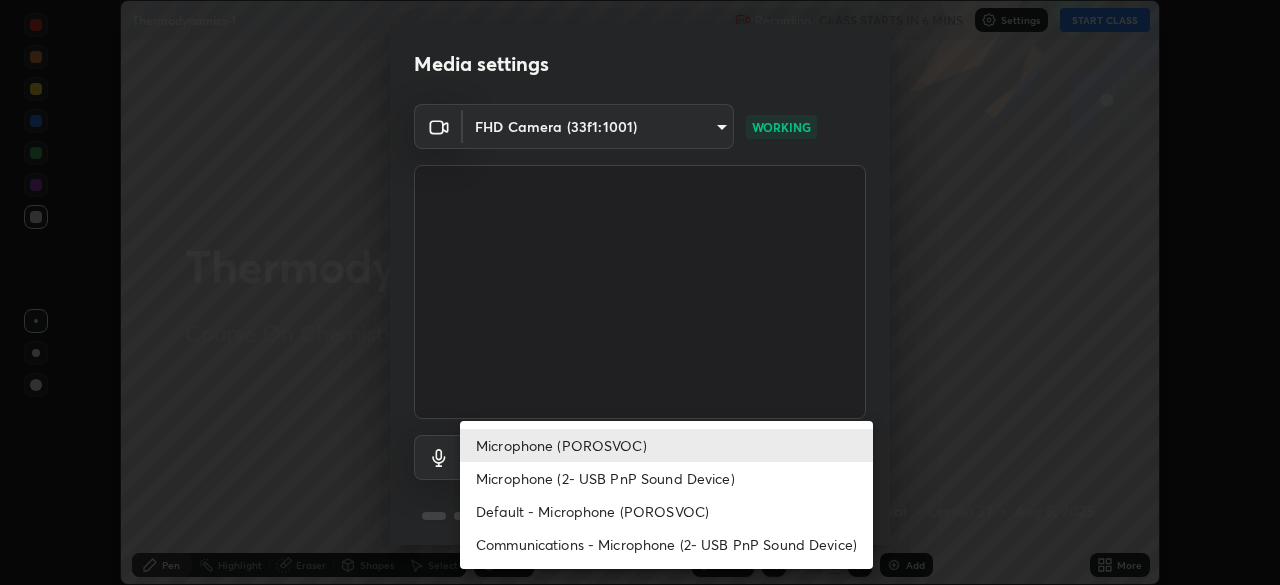 click on "Microphone (2- USB PnP Sound Device)" at bounding box center (666, 478) 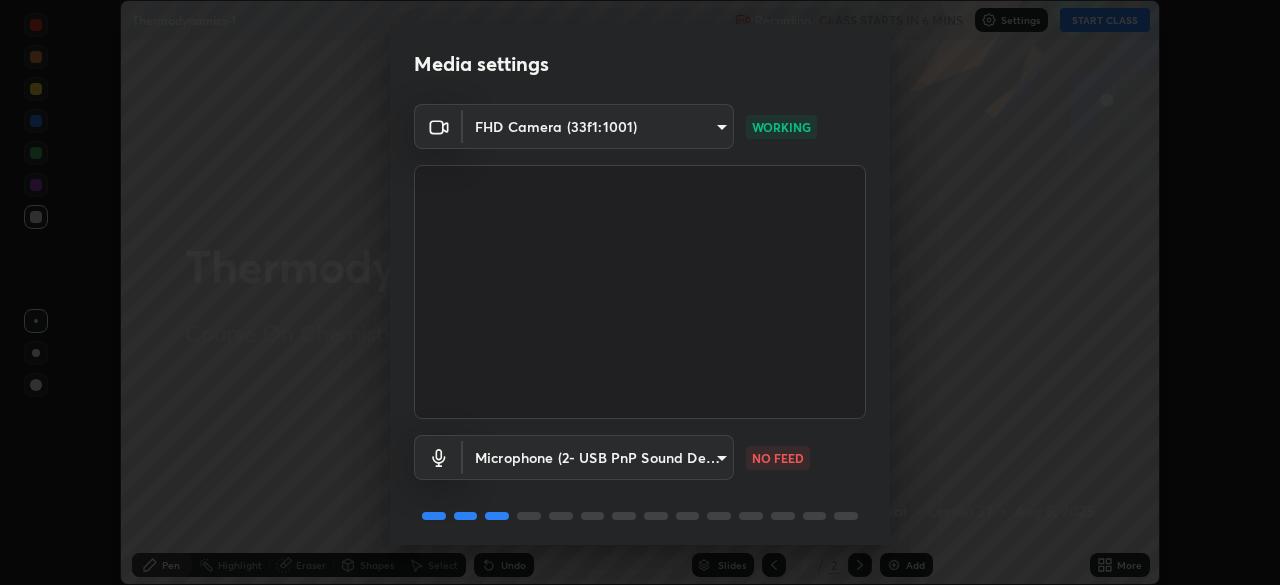 scroll, scrollTop: 71, scrollLeft: 0, axis: vertical 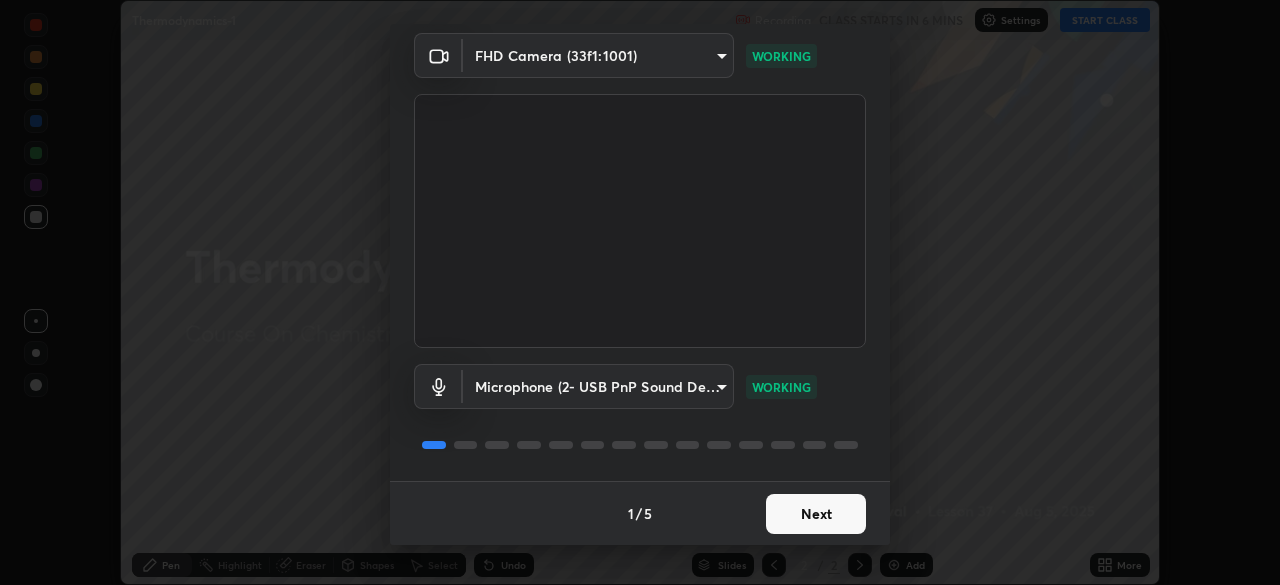 click on "Next" at bounding box center (816, 514) 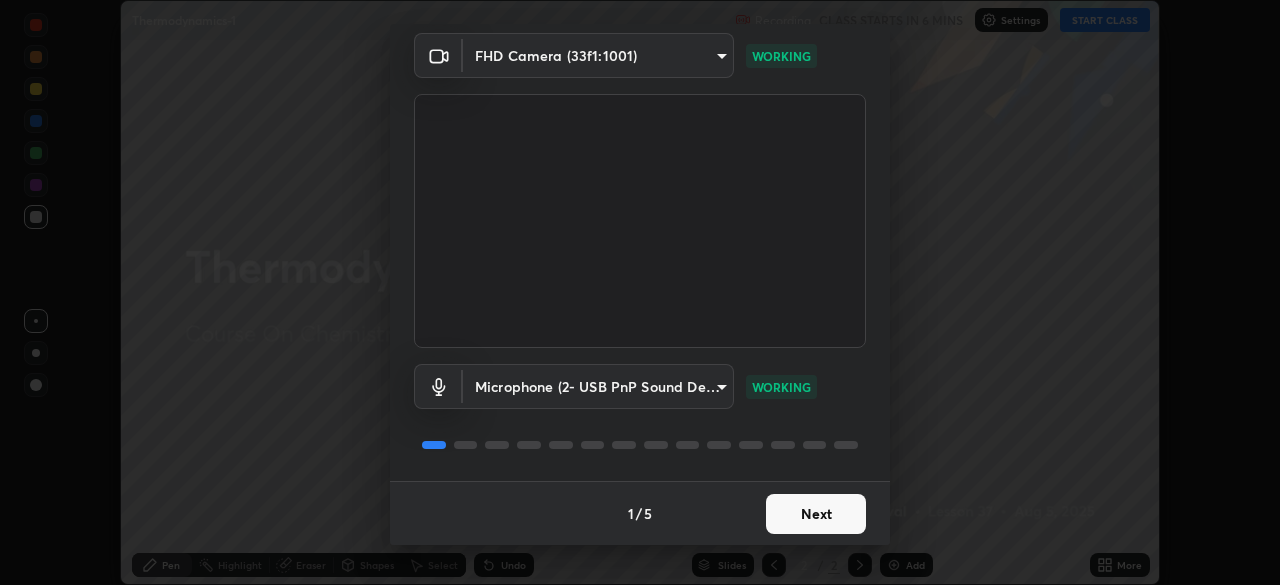scroll, scrollTop: 0, scrollLeft: 0, axis: both 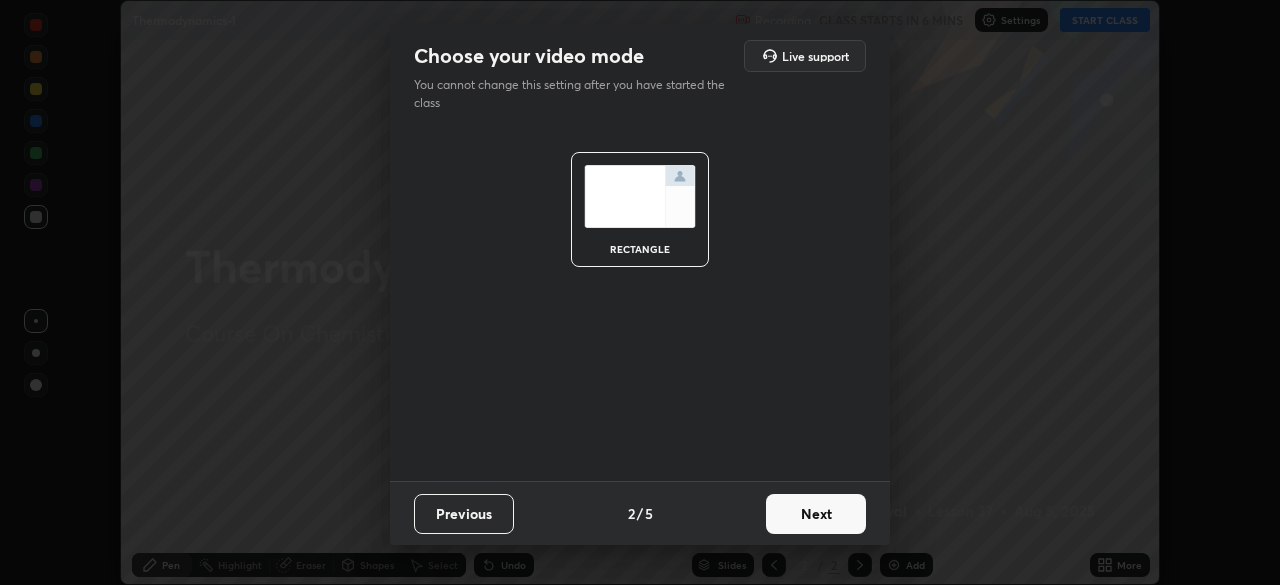 click on "Next" at bounding box center (816, 514) 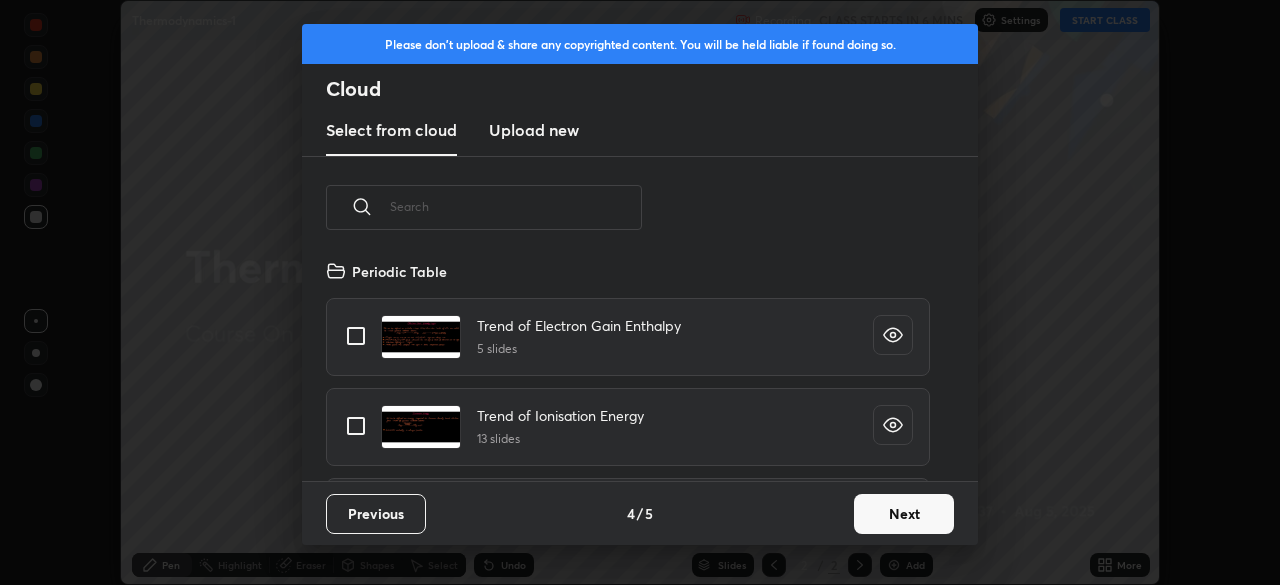 click on "Next" at bounding box center [904, 514] 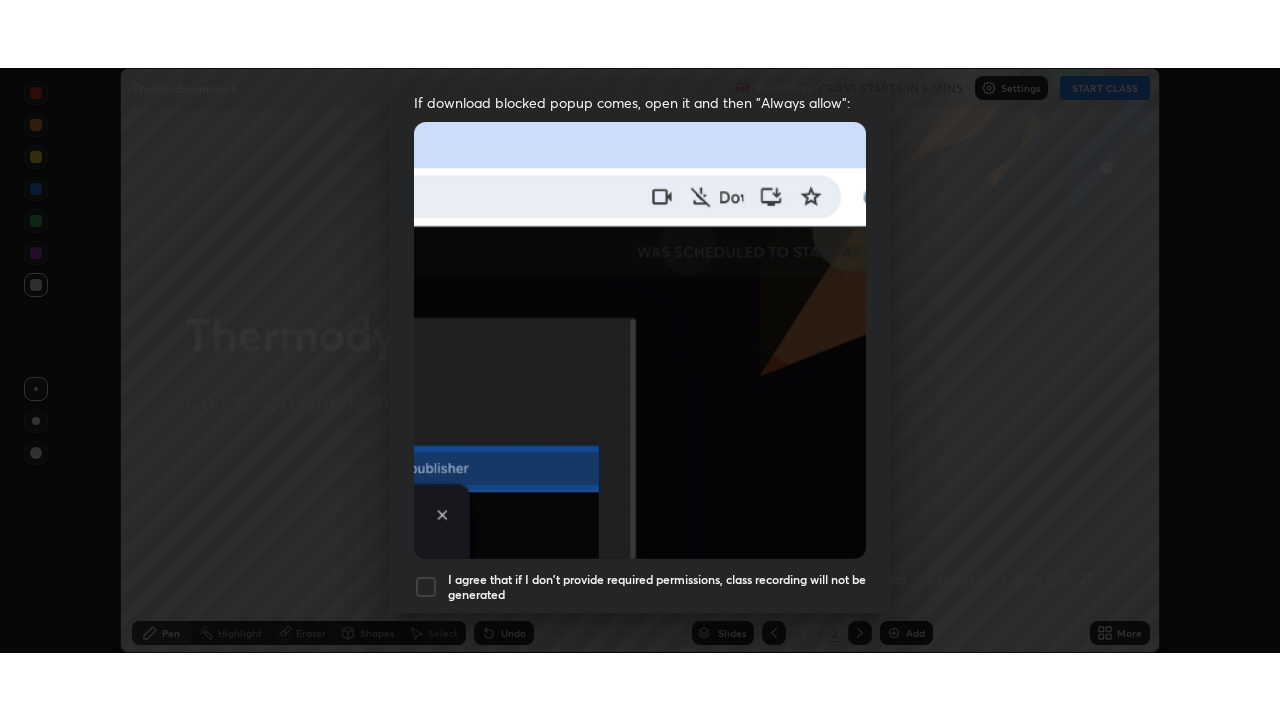 scroll, scrollTop: 479, scrollLeft: 0, axis: vertical 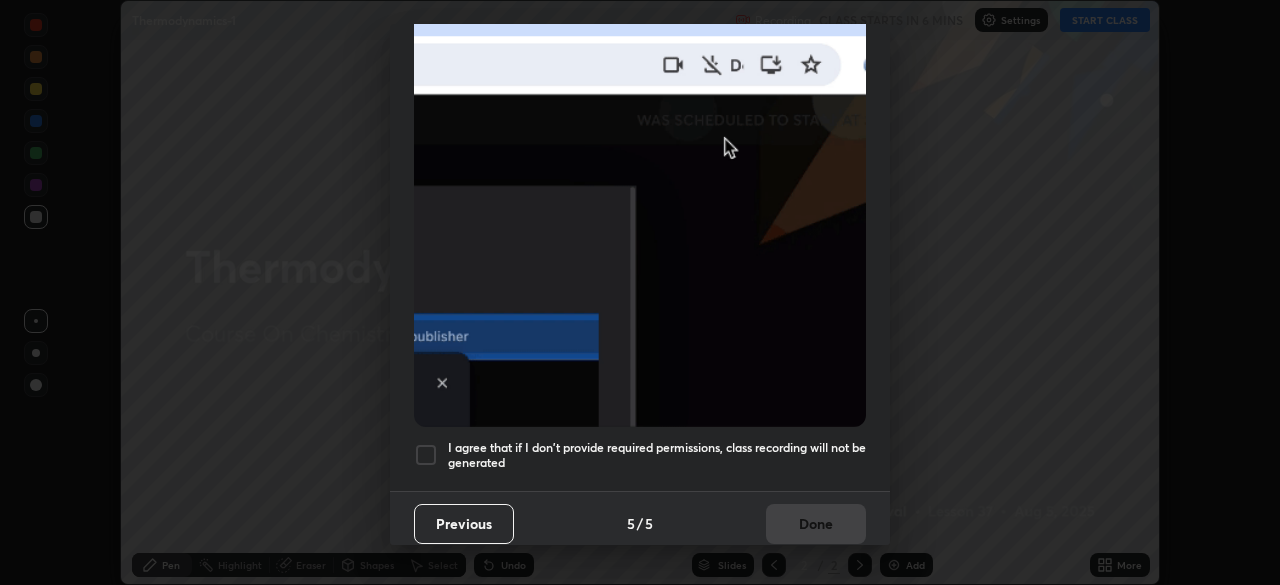 click on "I agree that if I don't provide required permissions, class recording will not be generated" at bounding box center (657, 455) 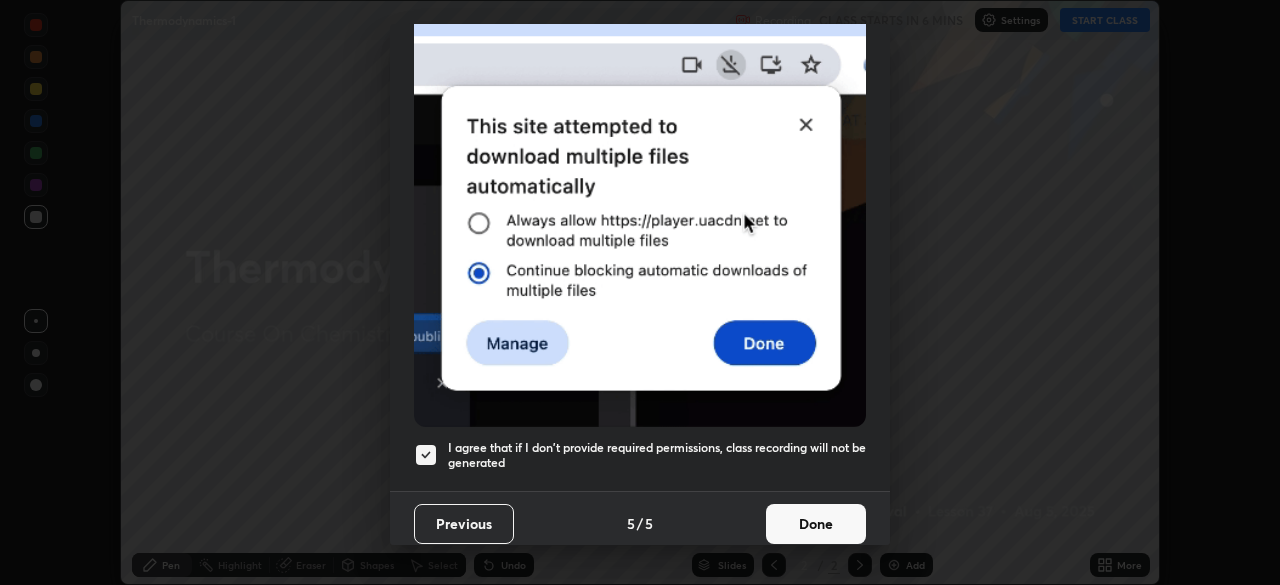 click on "Done" at bounding box center [816, 524] 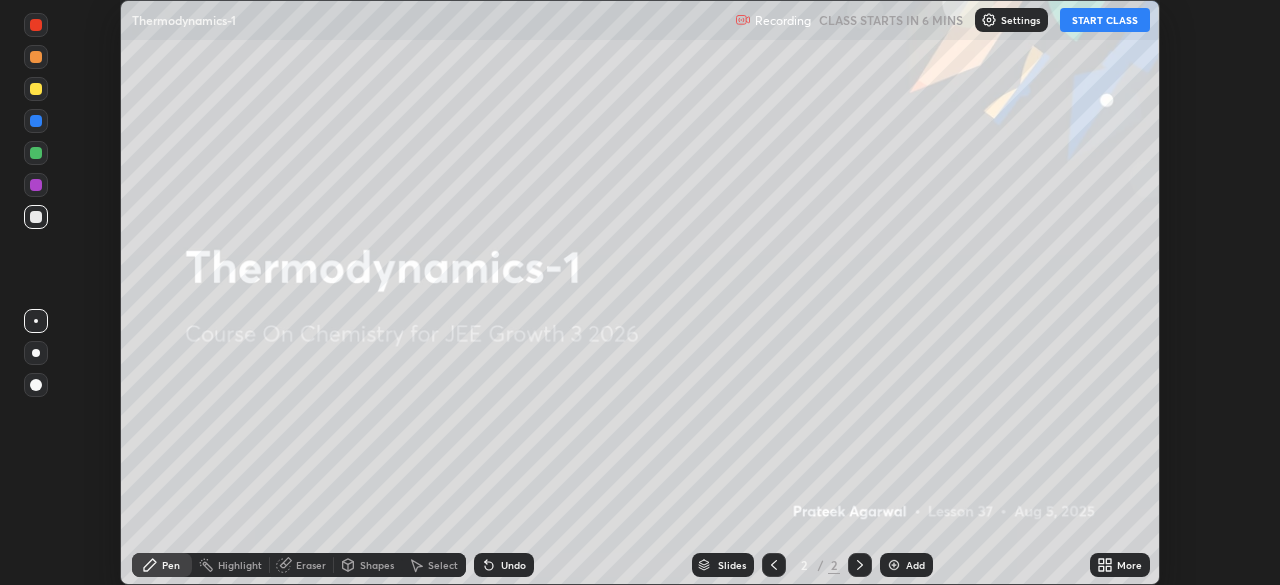 click on "START CLASS" at bounding box center (1105, 20) 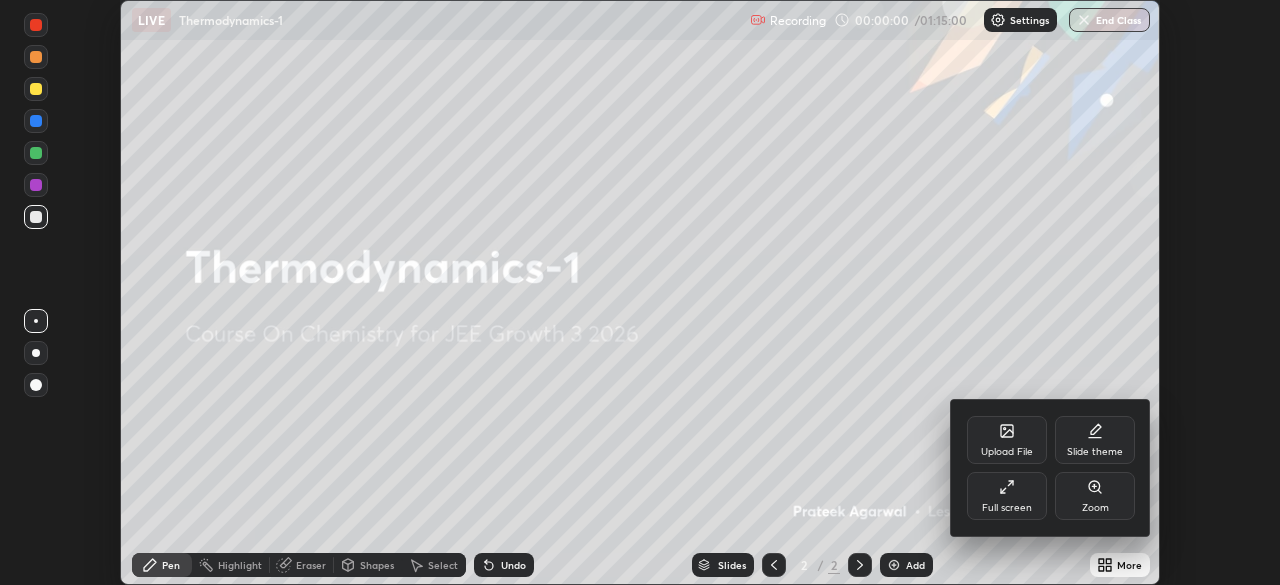 click on "Full screen" at bounding box center (1007, 496) 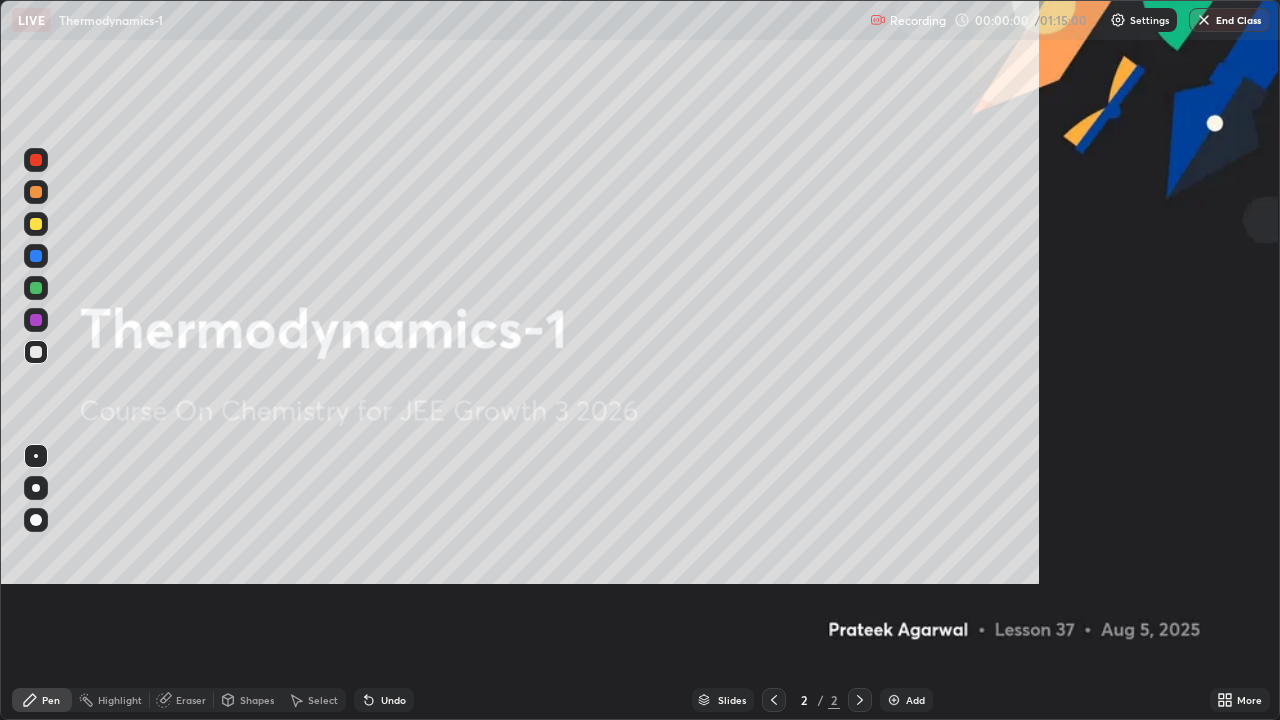 scroll, scrollTop: 99280, scrollLeft: 98720, axis: both 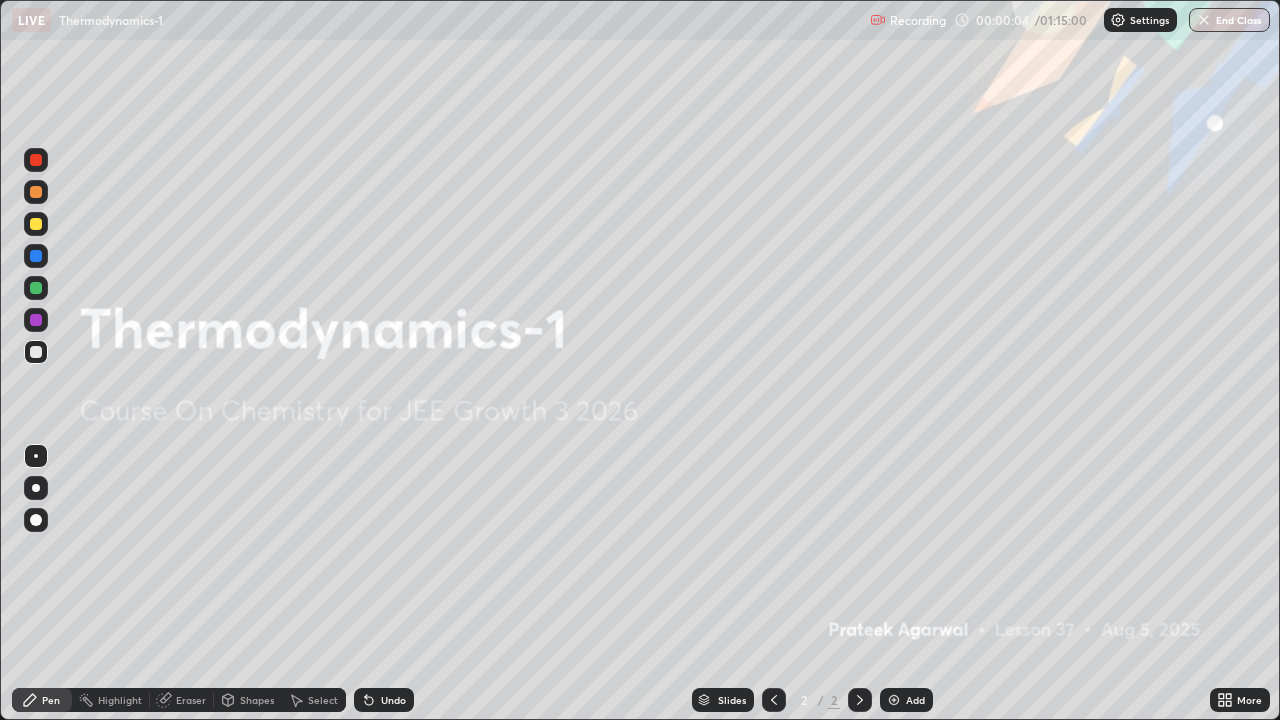click on "Add" at bounding box center (915, 700) 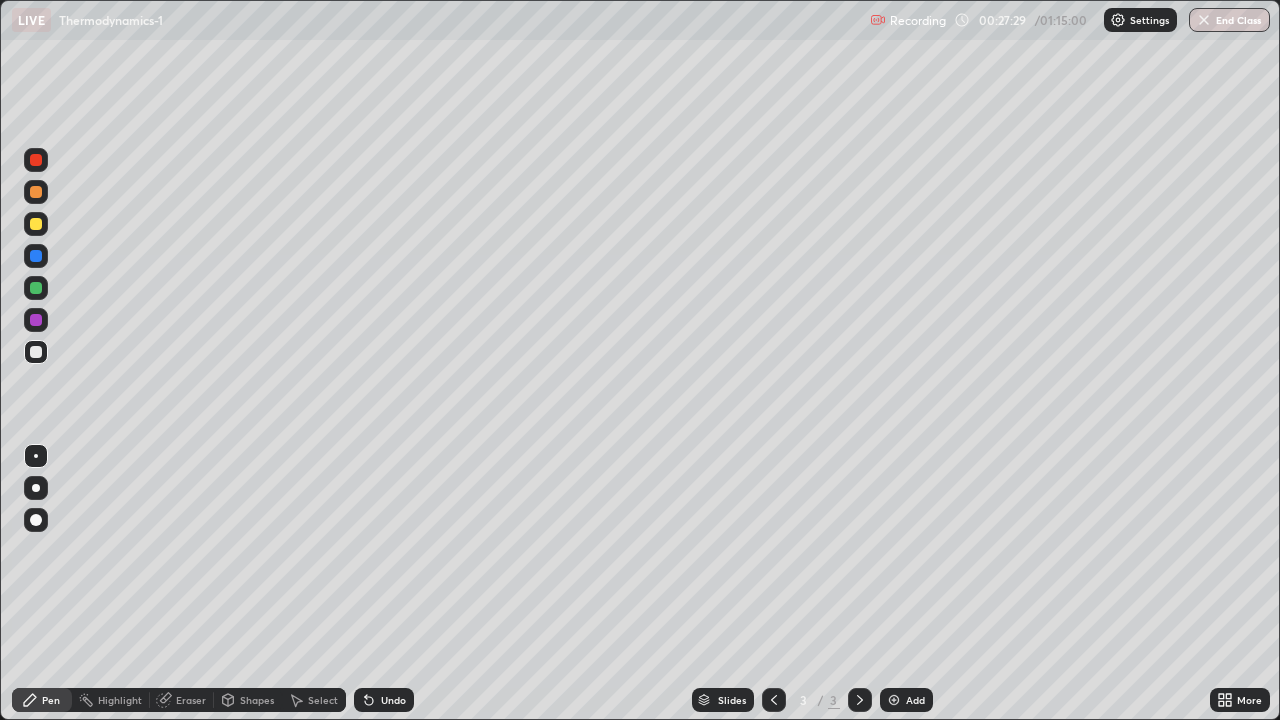 click on "Shapes" at bounding box center (257, 700) 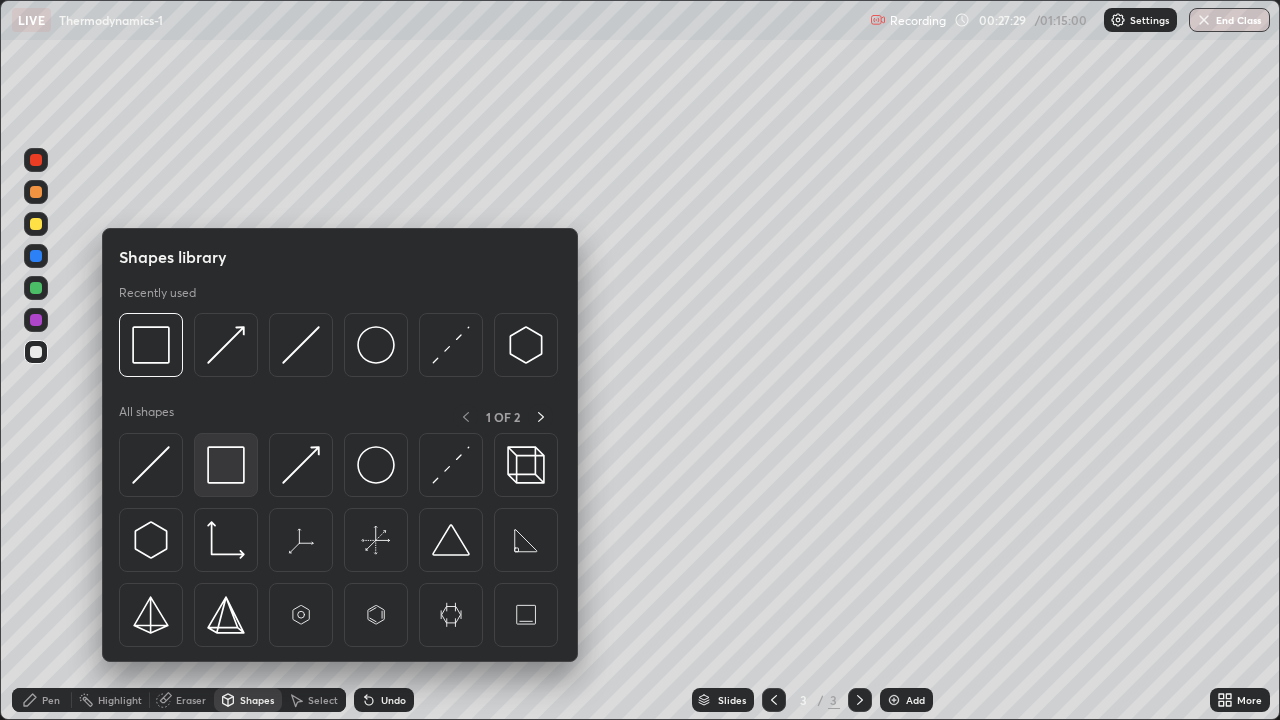 click at bounding box center (226, 465) 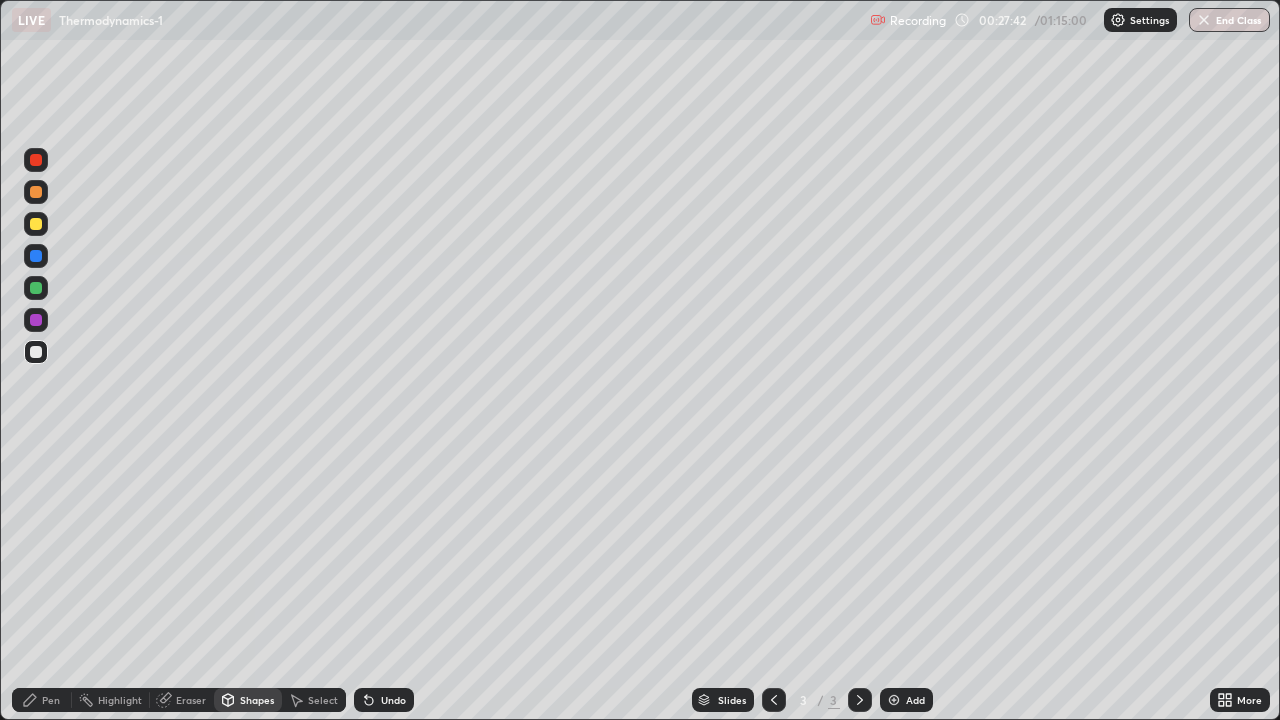 click on "Pen" at bounding box center [51, 700] 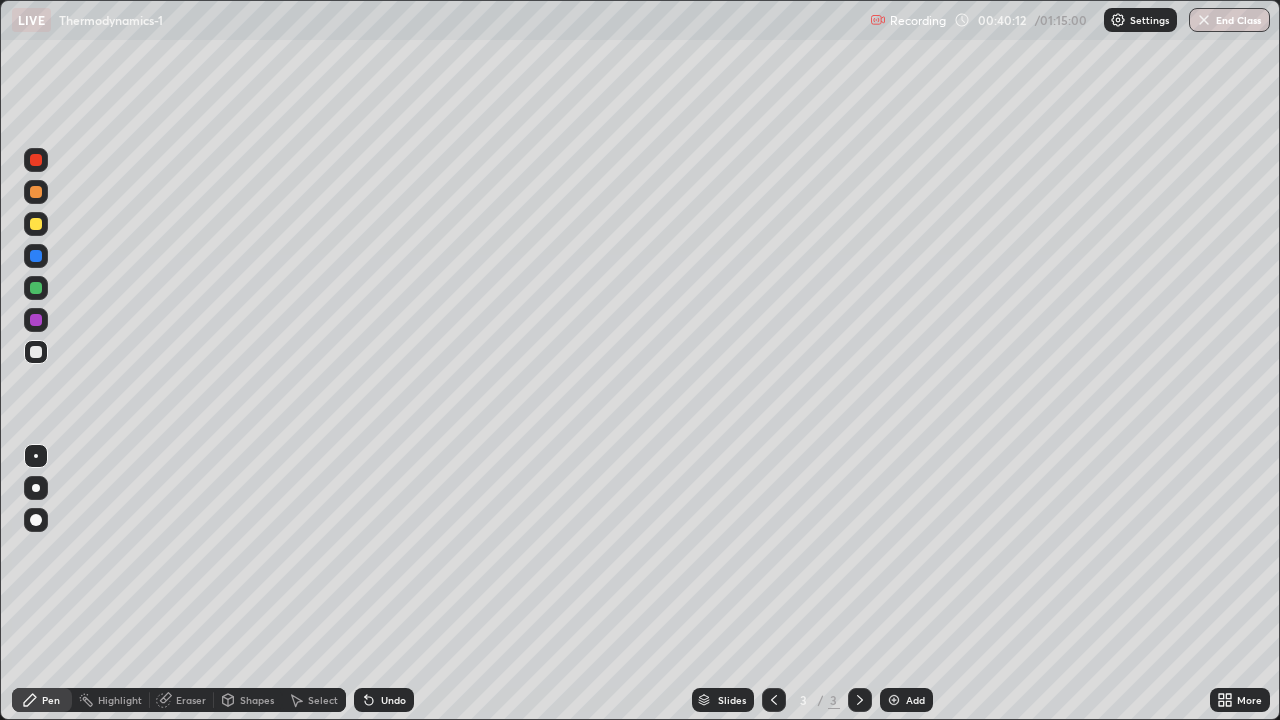 click on "Add" at bounding box center [906, 700] 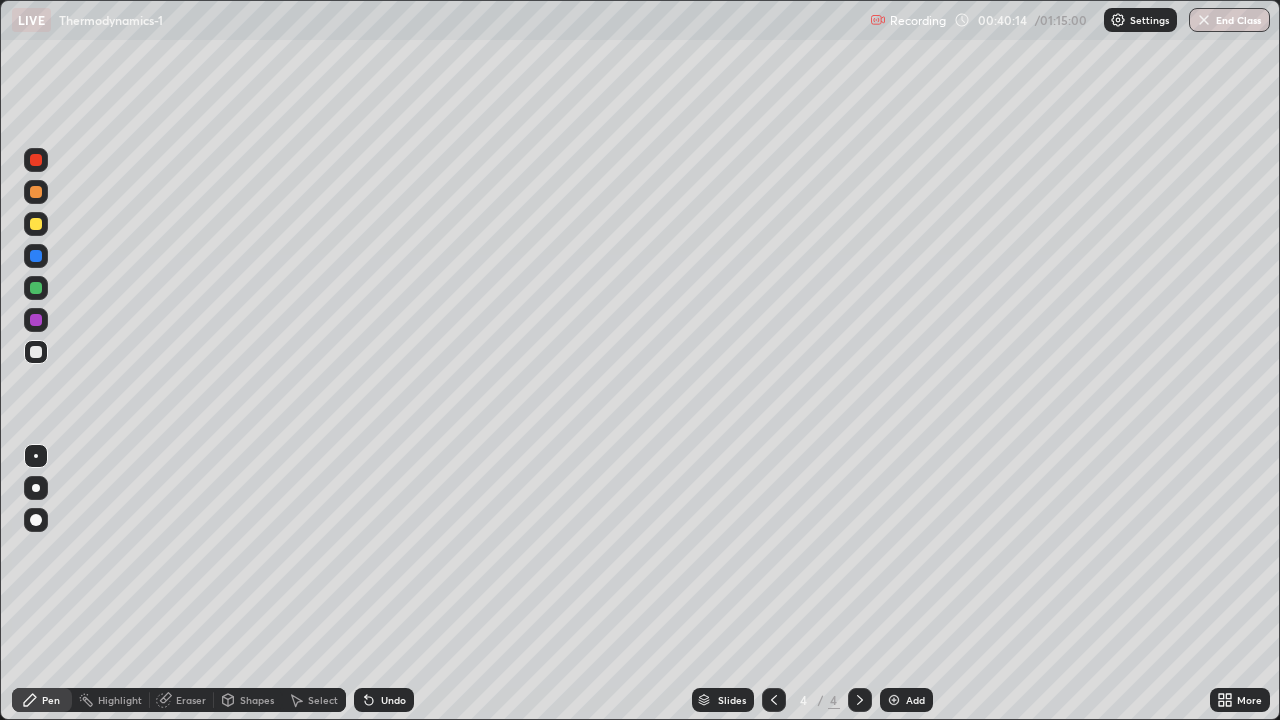 click on "Shapes" at bounding box center (257, 700) 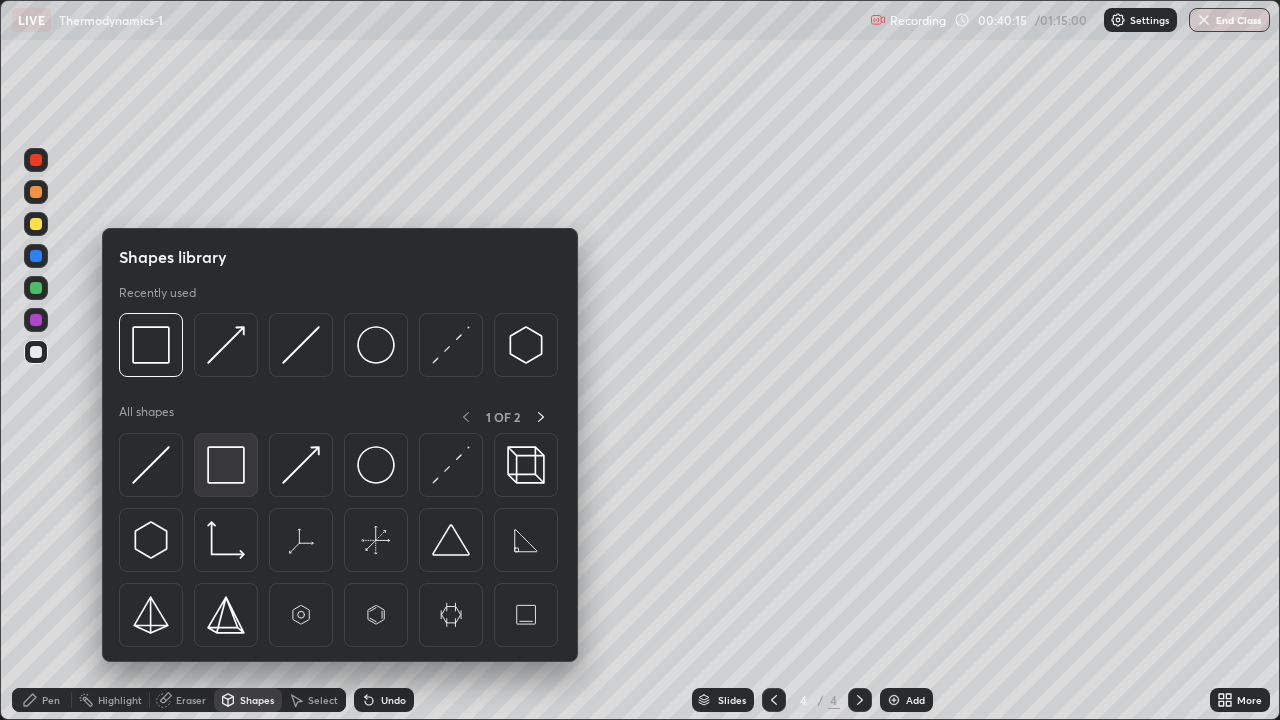 click at bounding box center [226, 465] 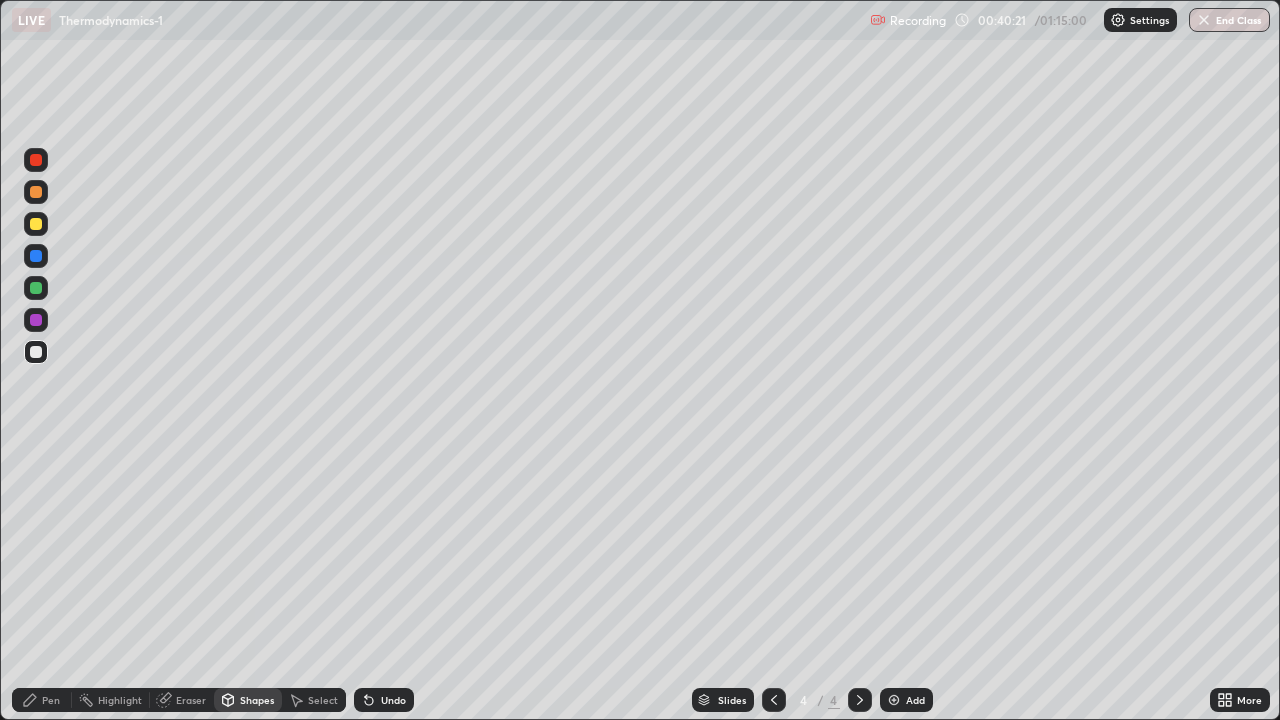 click on "Undo" at bounding box center (393, 700) 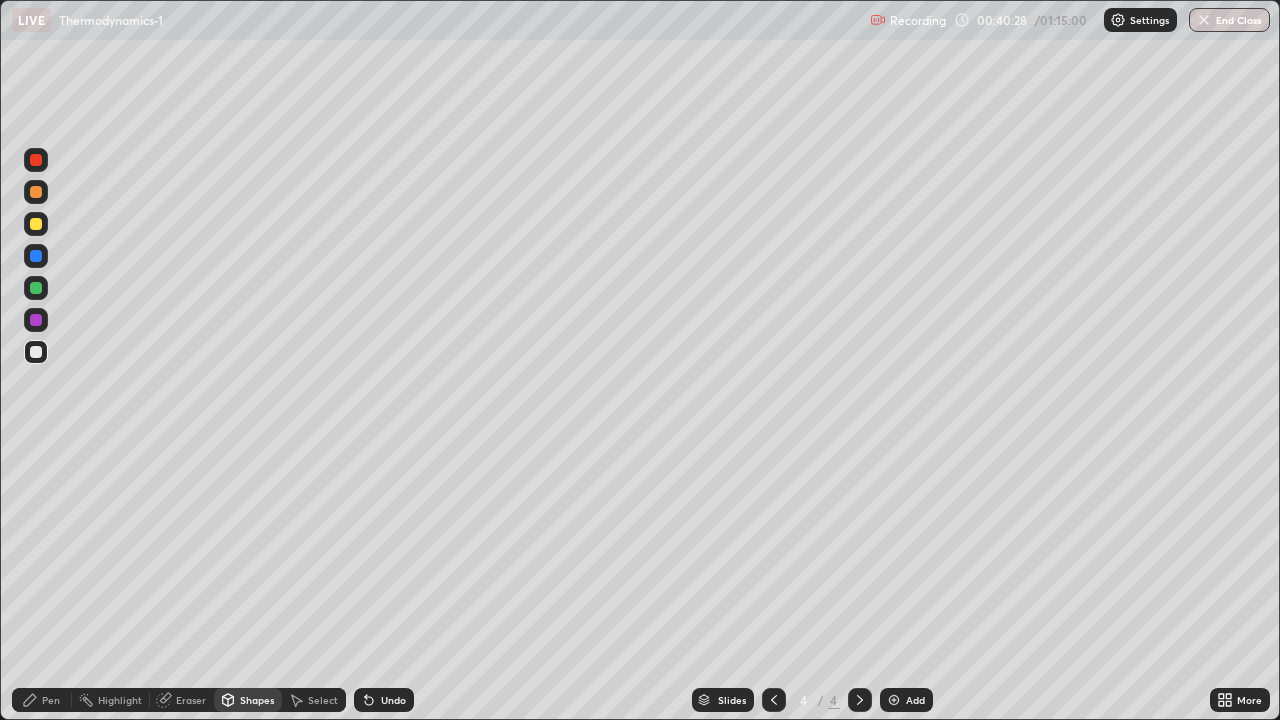 click on "Pen" at bounding box center [51, 700] 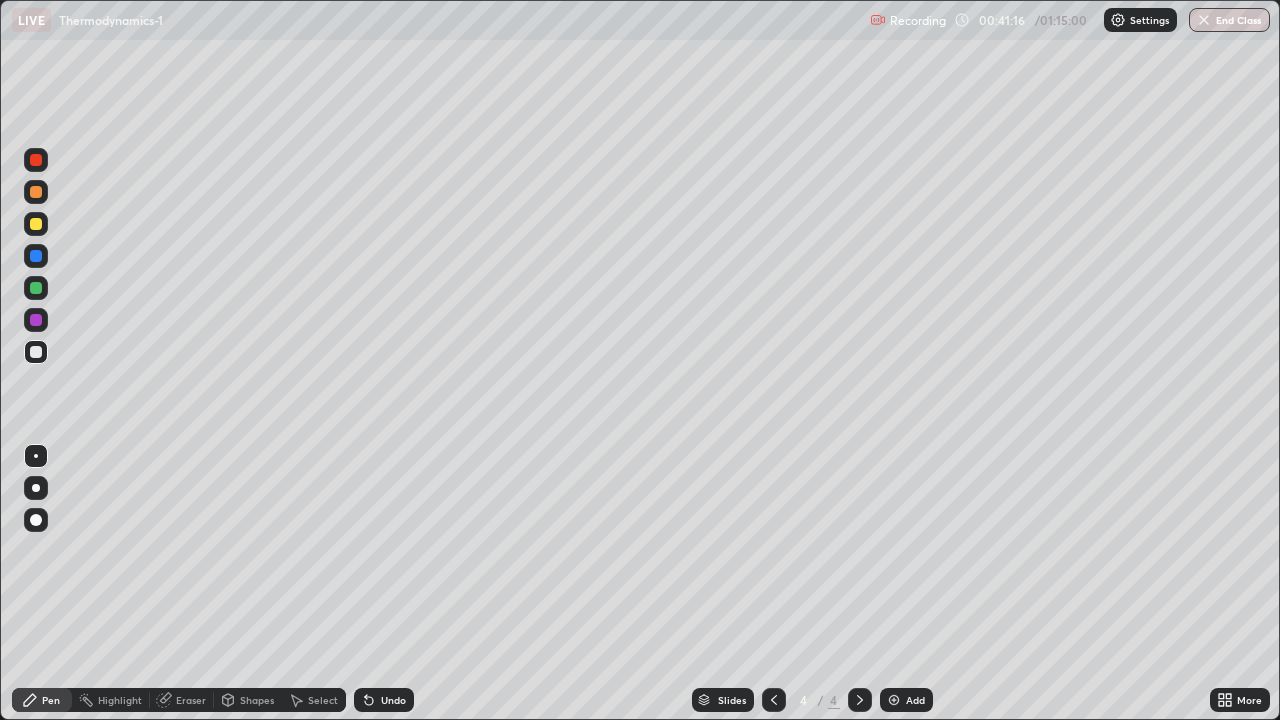 click at bounding box center [894, 700] 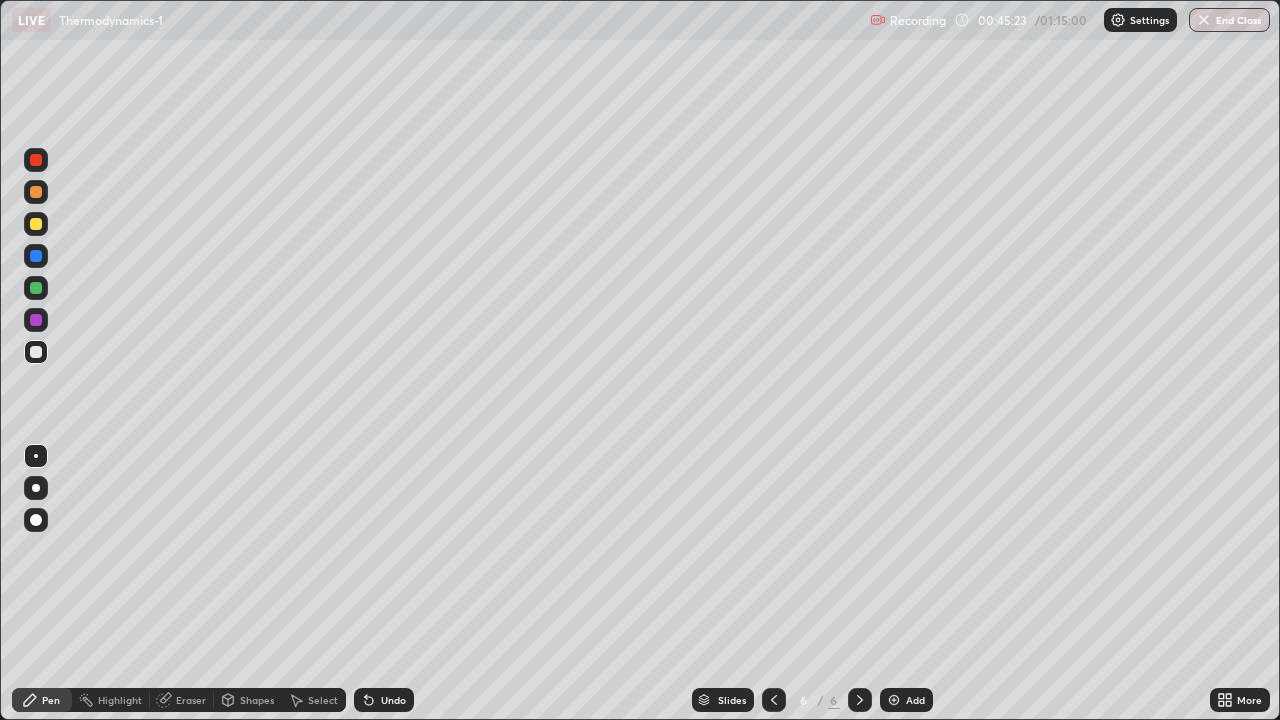 click on "Add" at bounding box center [906, 700] 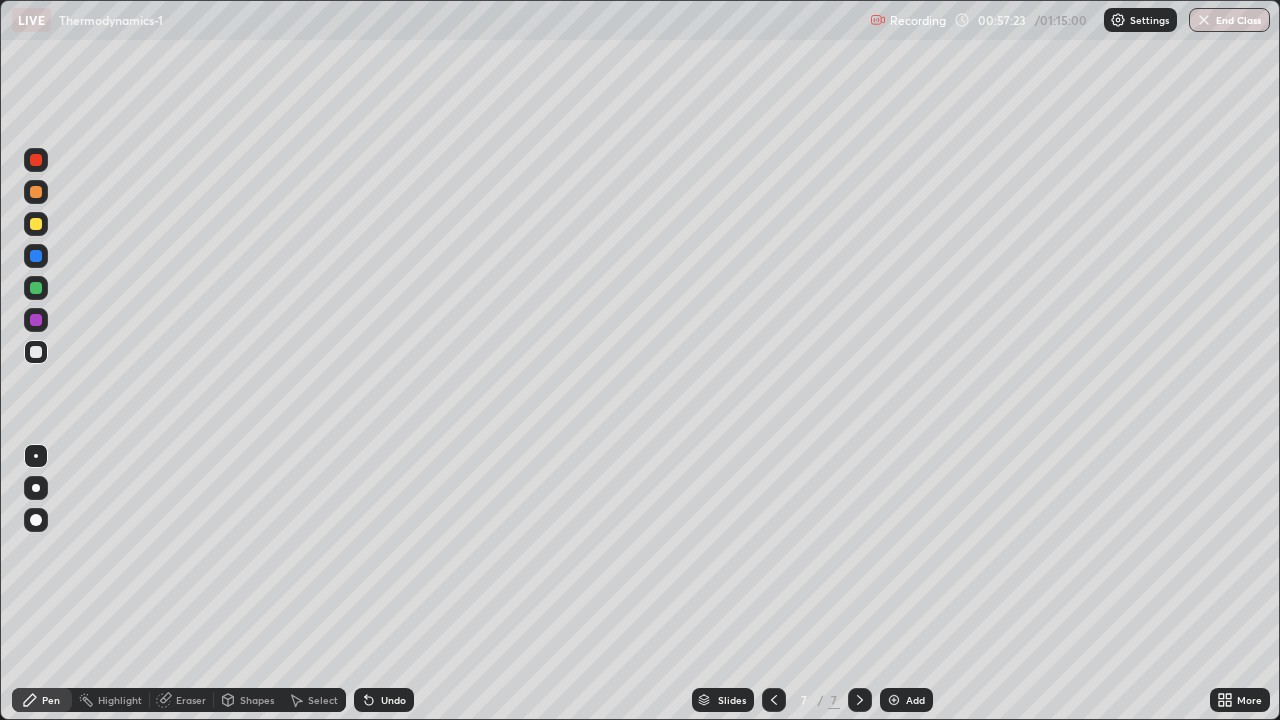click on "Shapes" at bounding box center [257, 700] 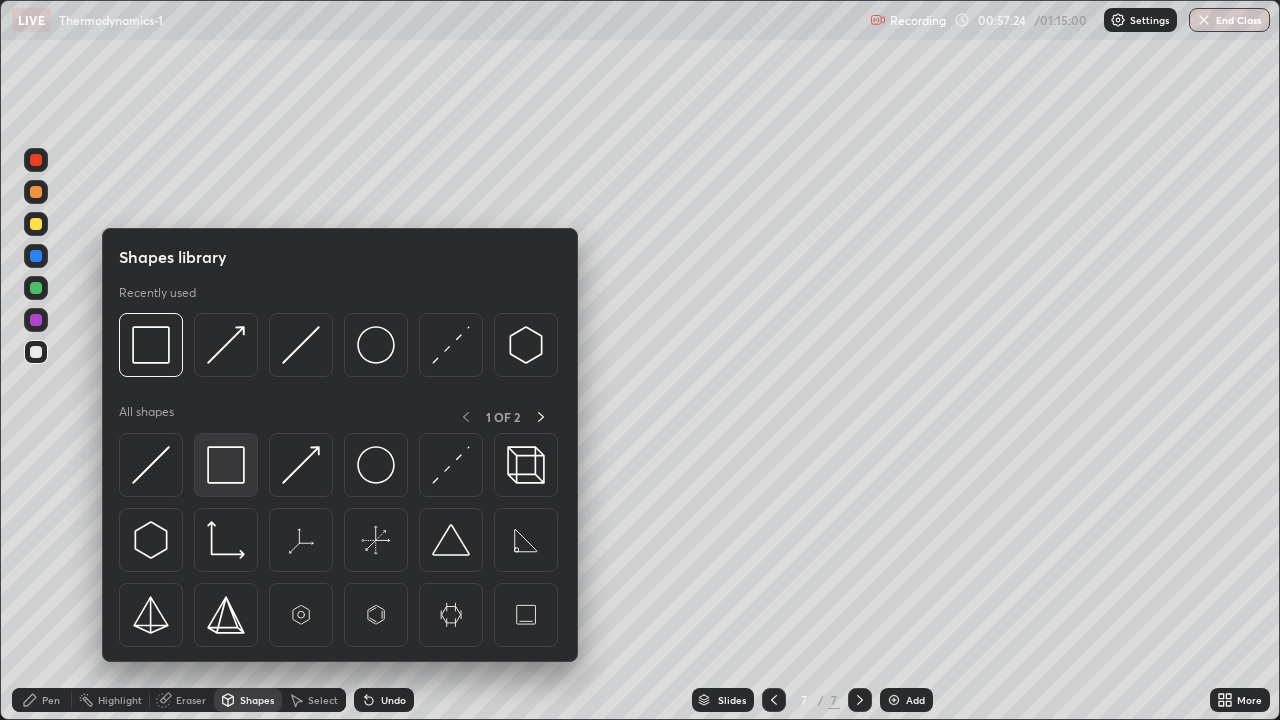 click at bounding box center [226, 465] 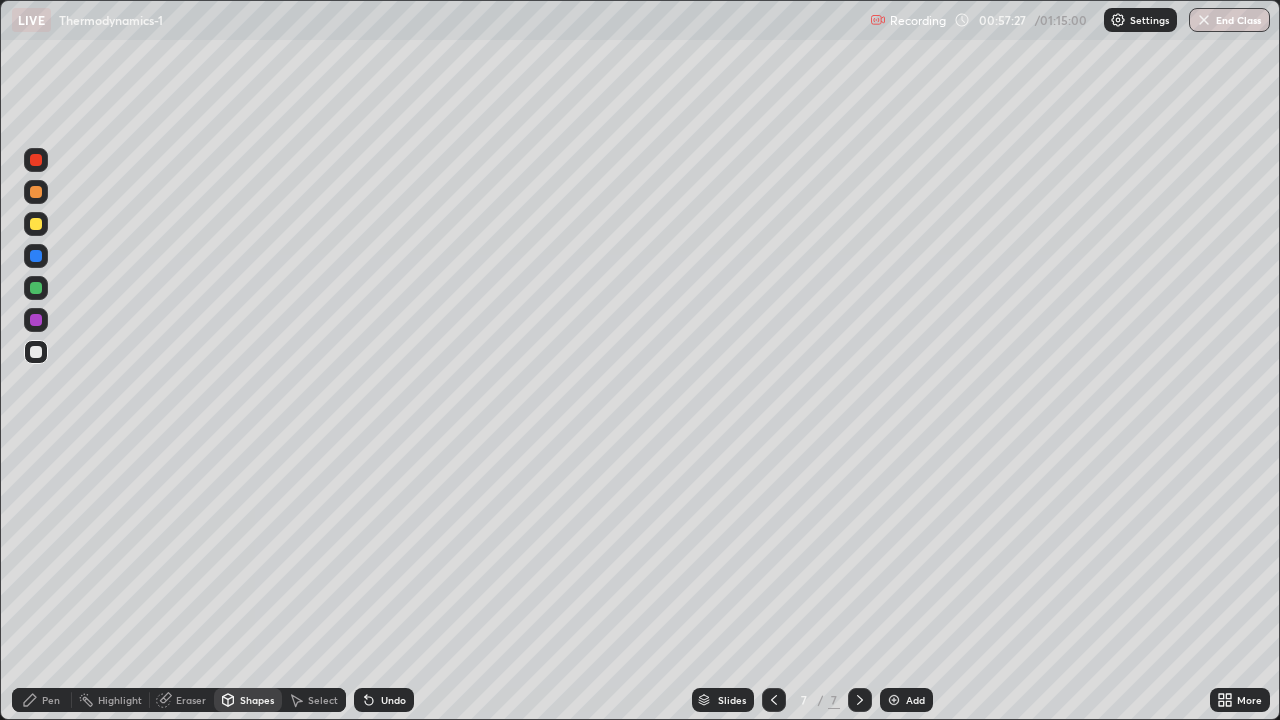 click on "Shapes" at bounding box center [257, 700] 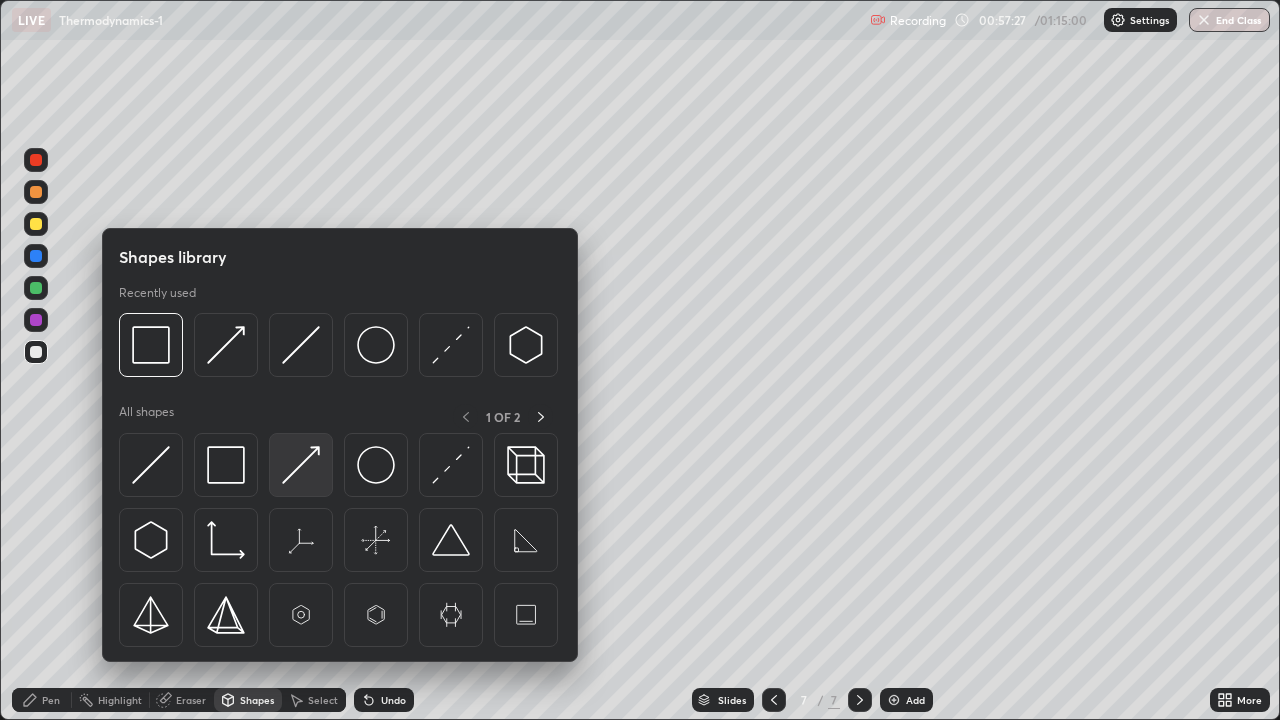 click at bounding box center [301, 465] 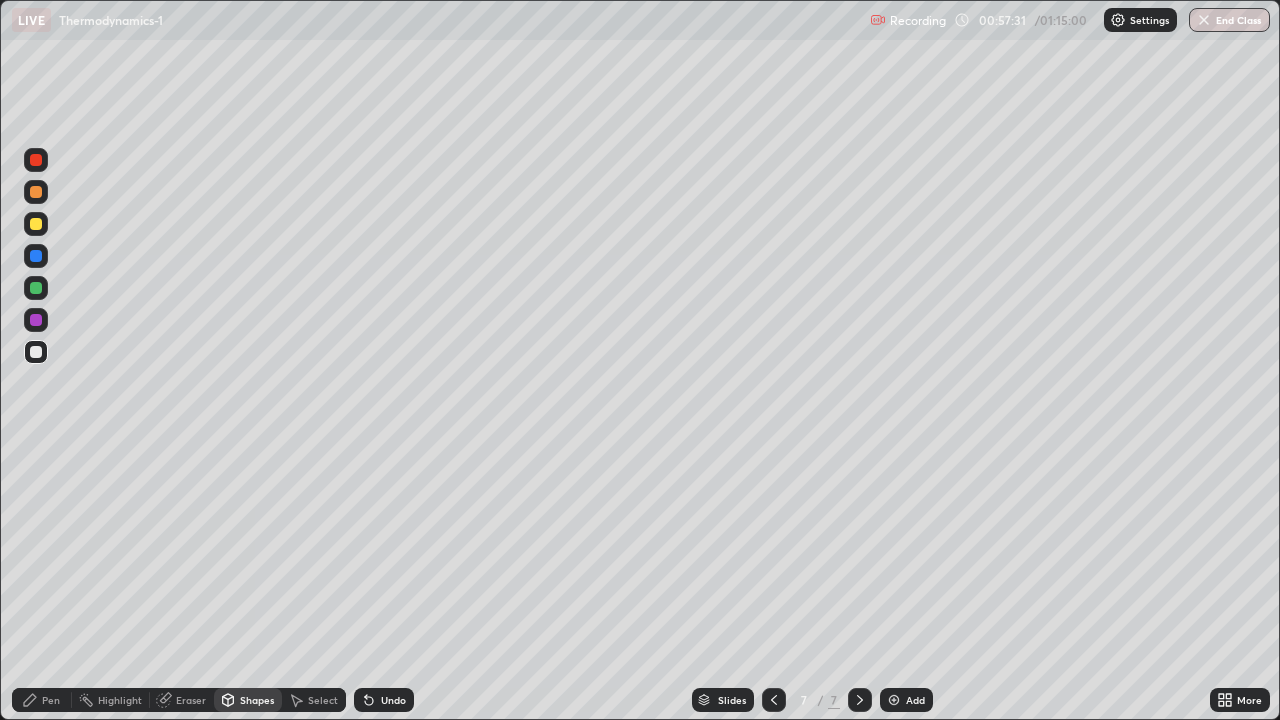 click on "Pen" at bounding box center (42, 700) 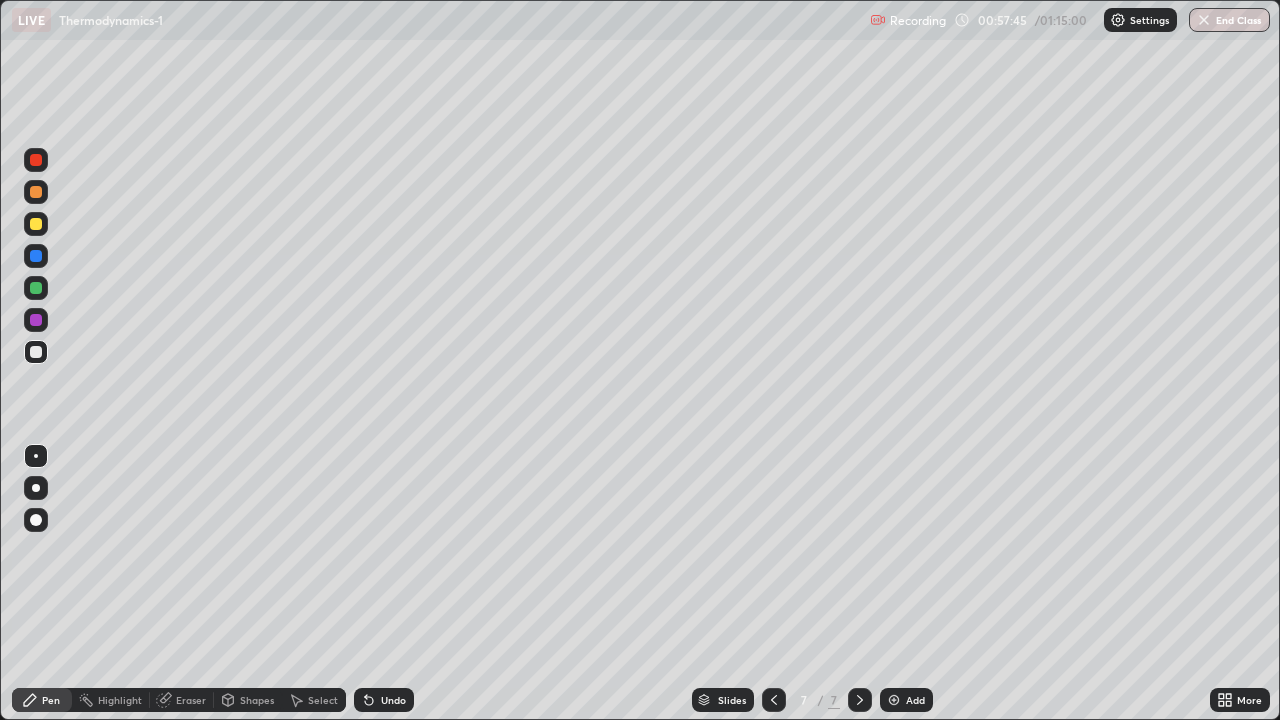 click on "Undo" at bounding box center (393, 700) 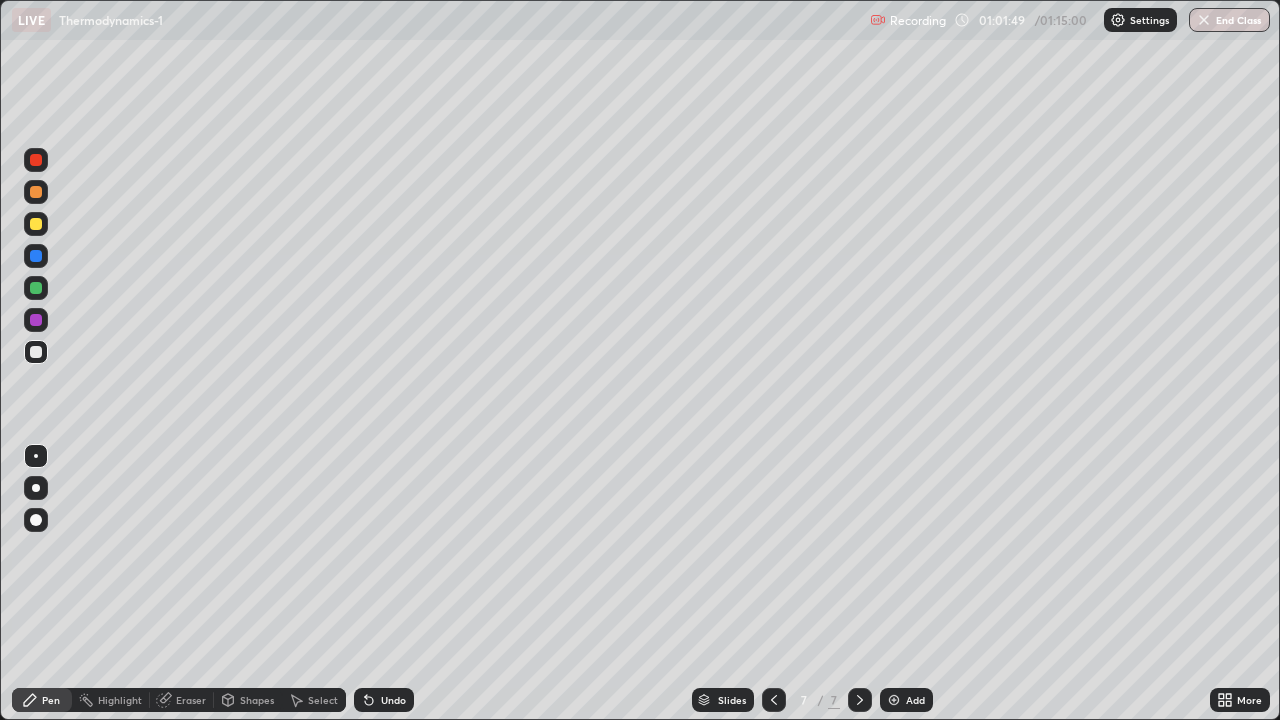 click on "Add" at bounding box center [915, 700] 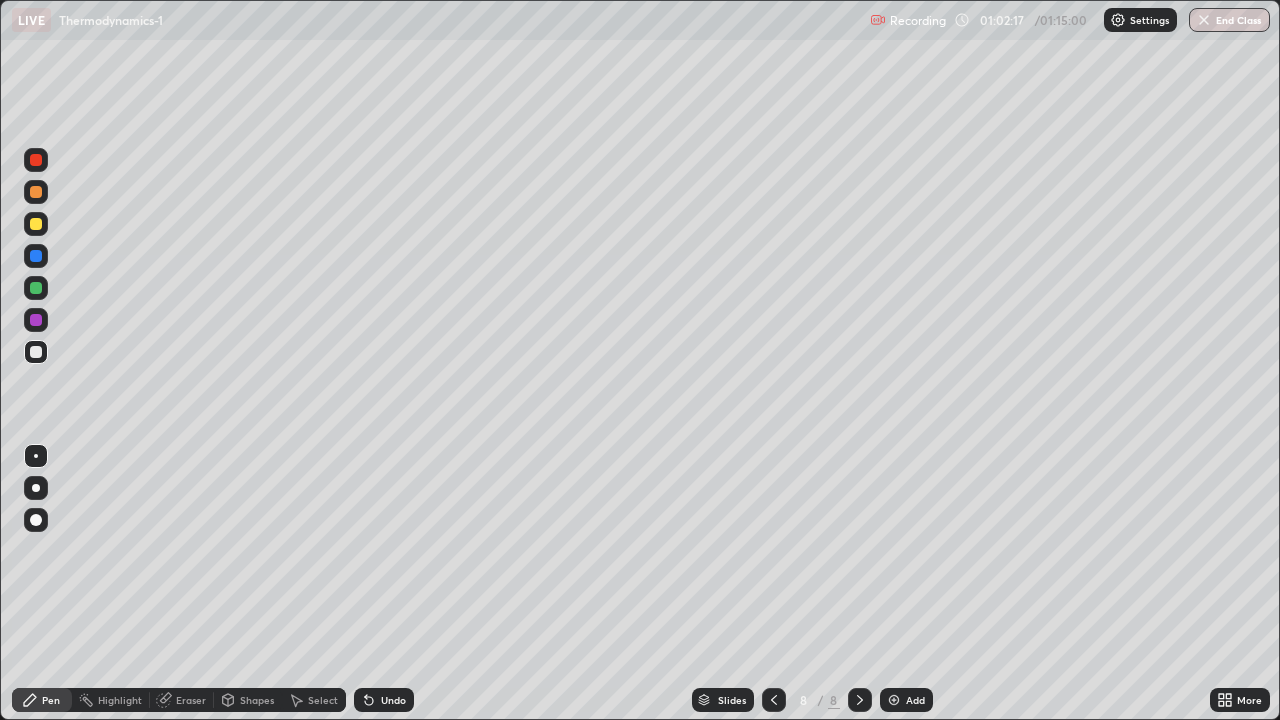 click on "Shapes" at bounding box center (257, 700) 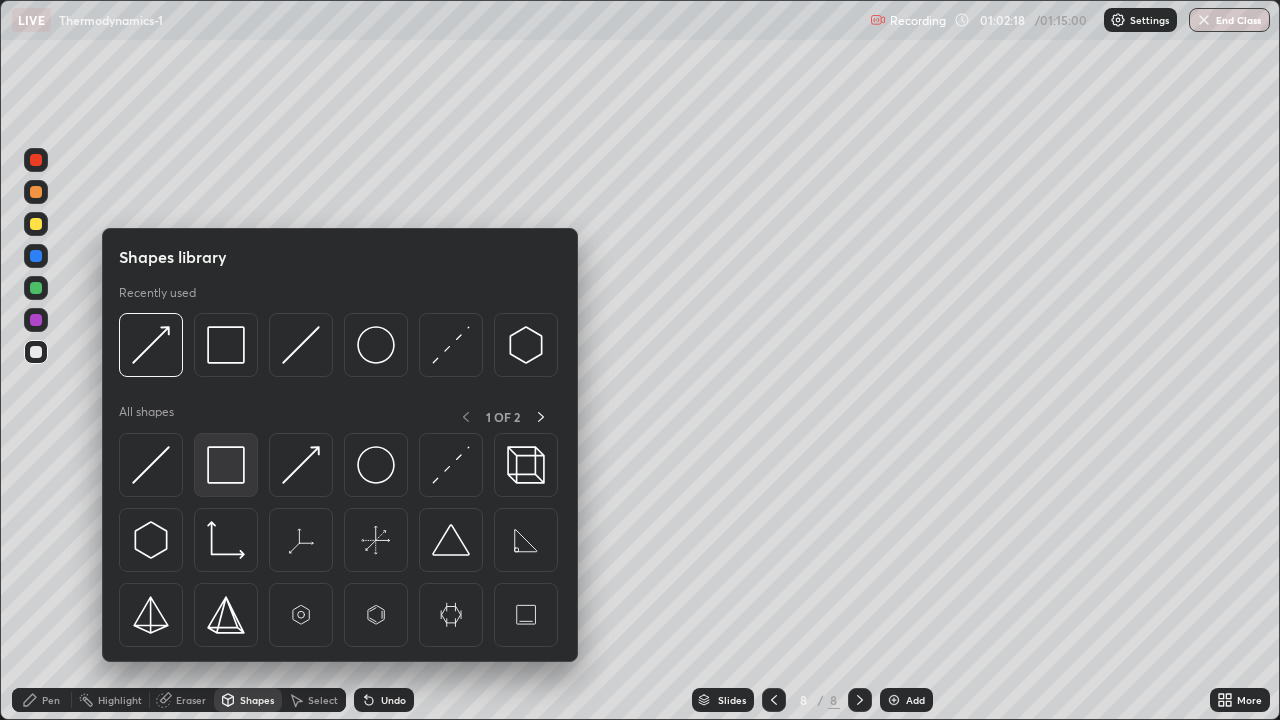 click at bounding box center (226, 465) 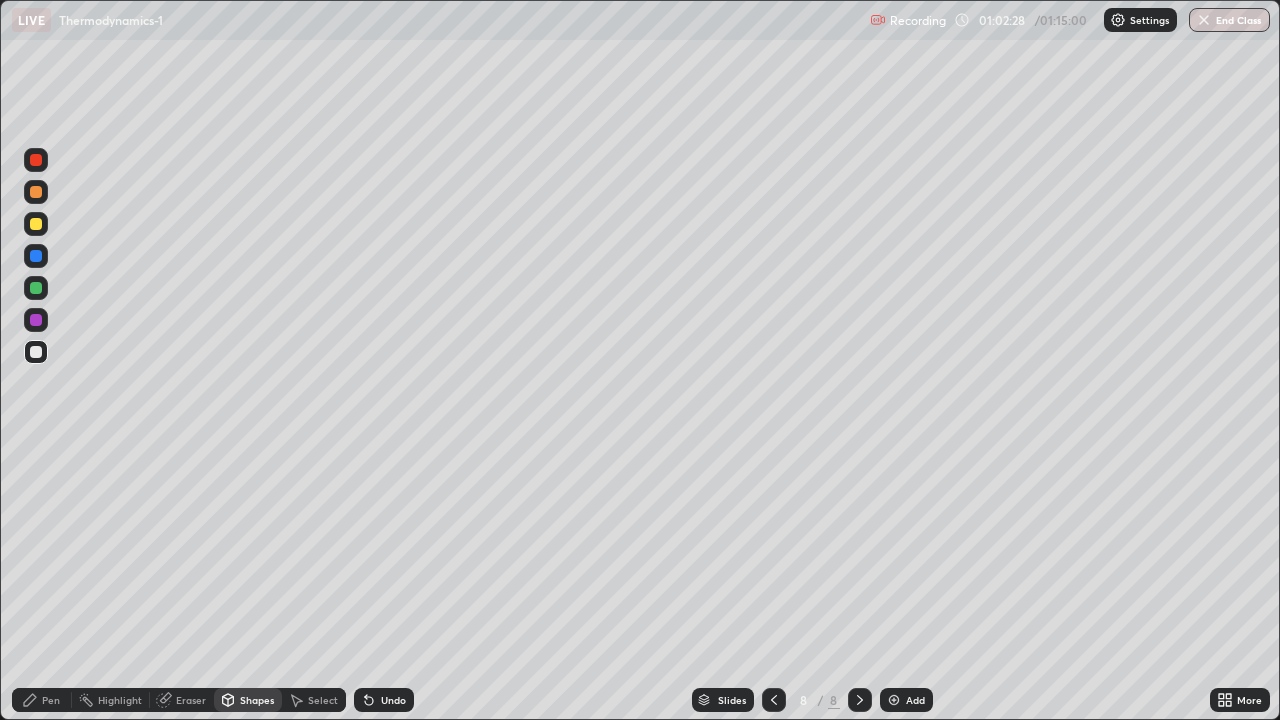 click on "Pen" at bounding box center [51, 700] 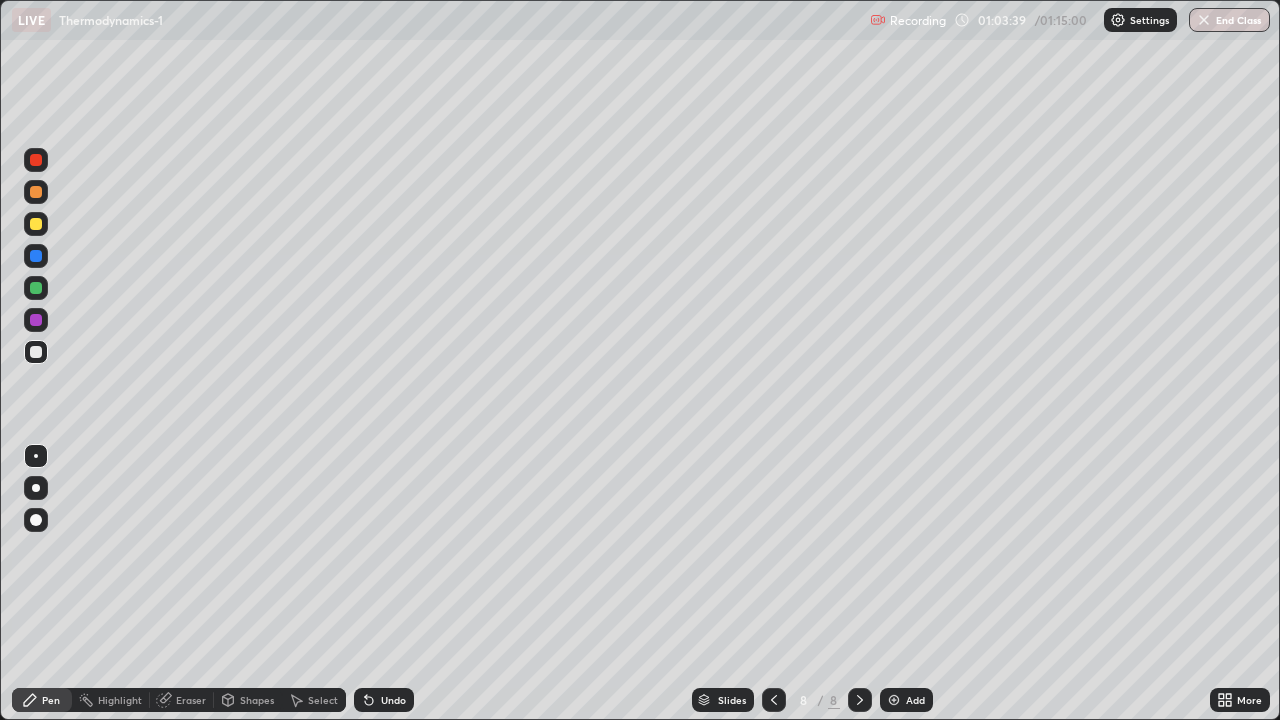 click on "Undo" at bounding box center [393, 700] 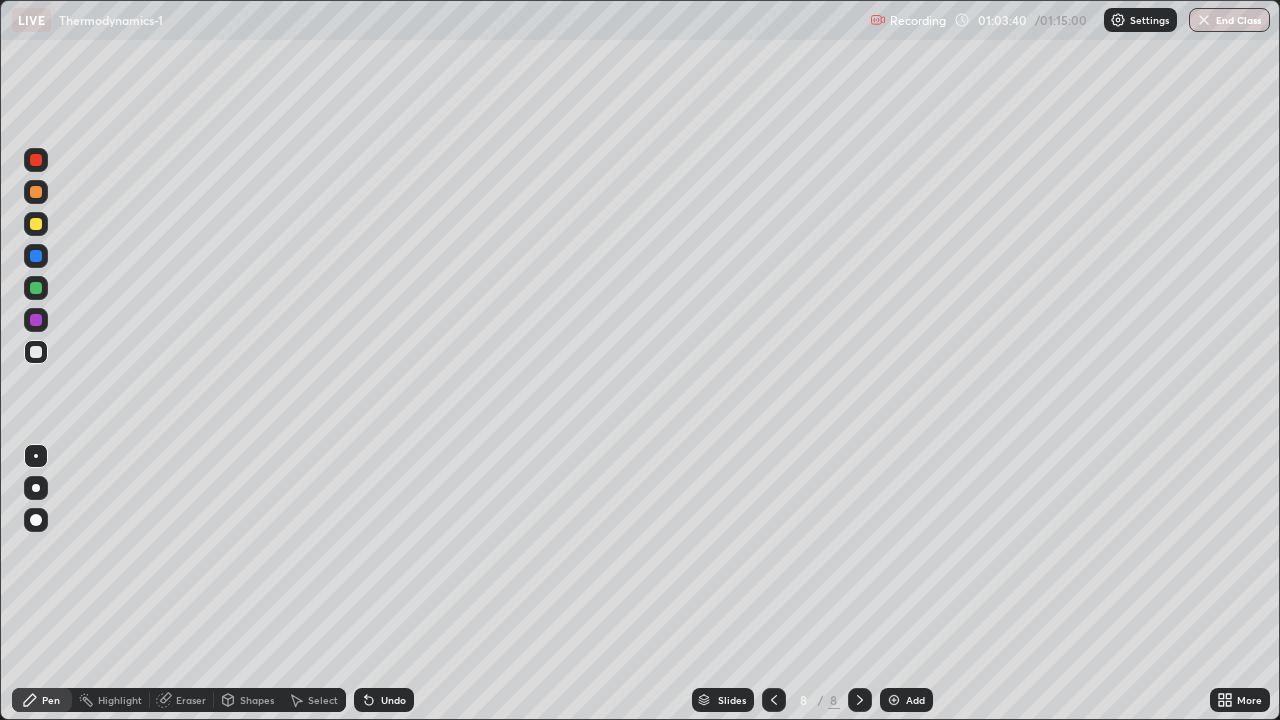 click on "Undo" at bounding box center (384, 700) 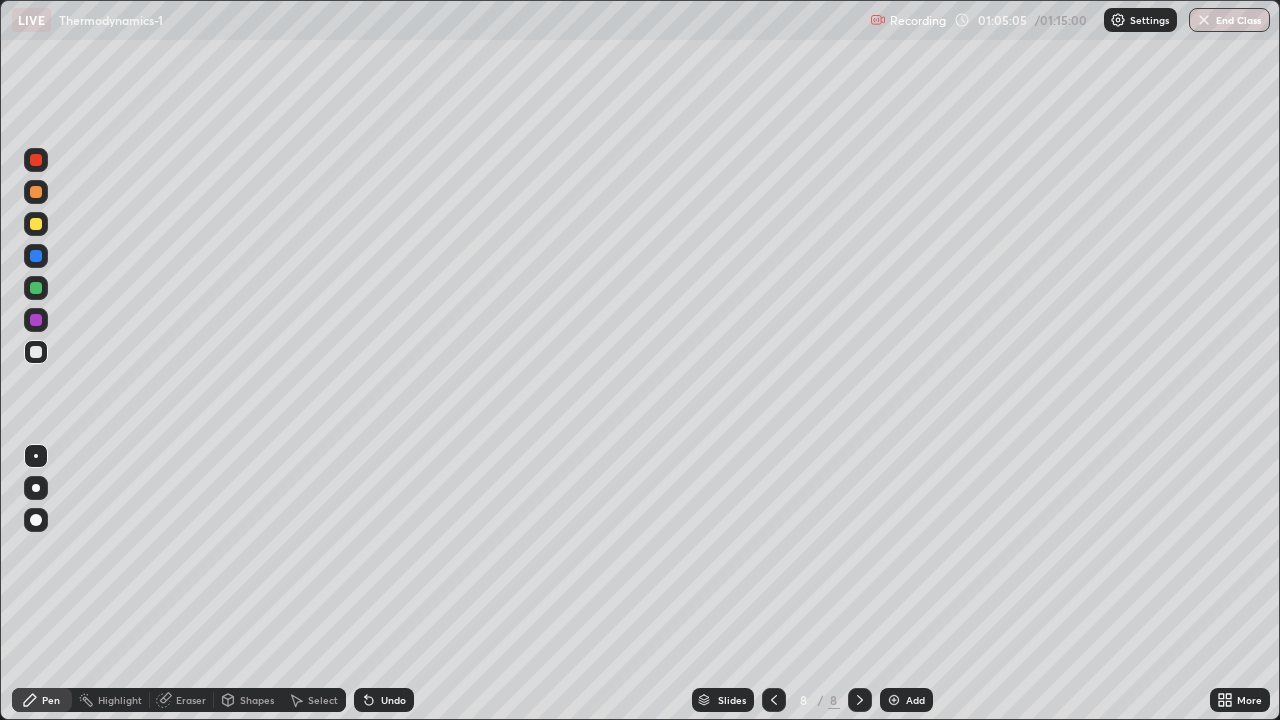 click on "Eraser" at bounding box center [191, 700] 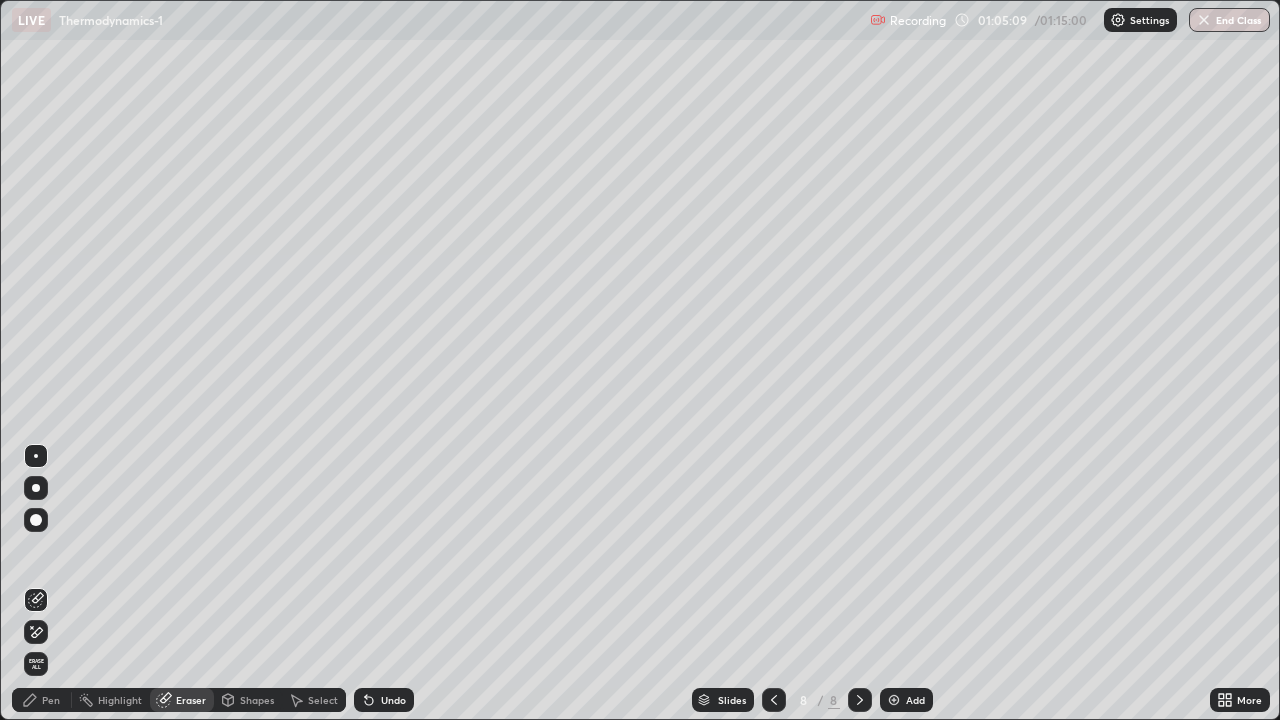 click on "Pen" at bounding box center [42, 700] 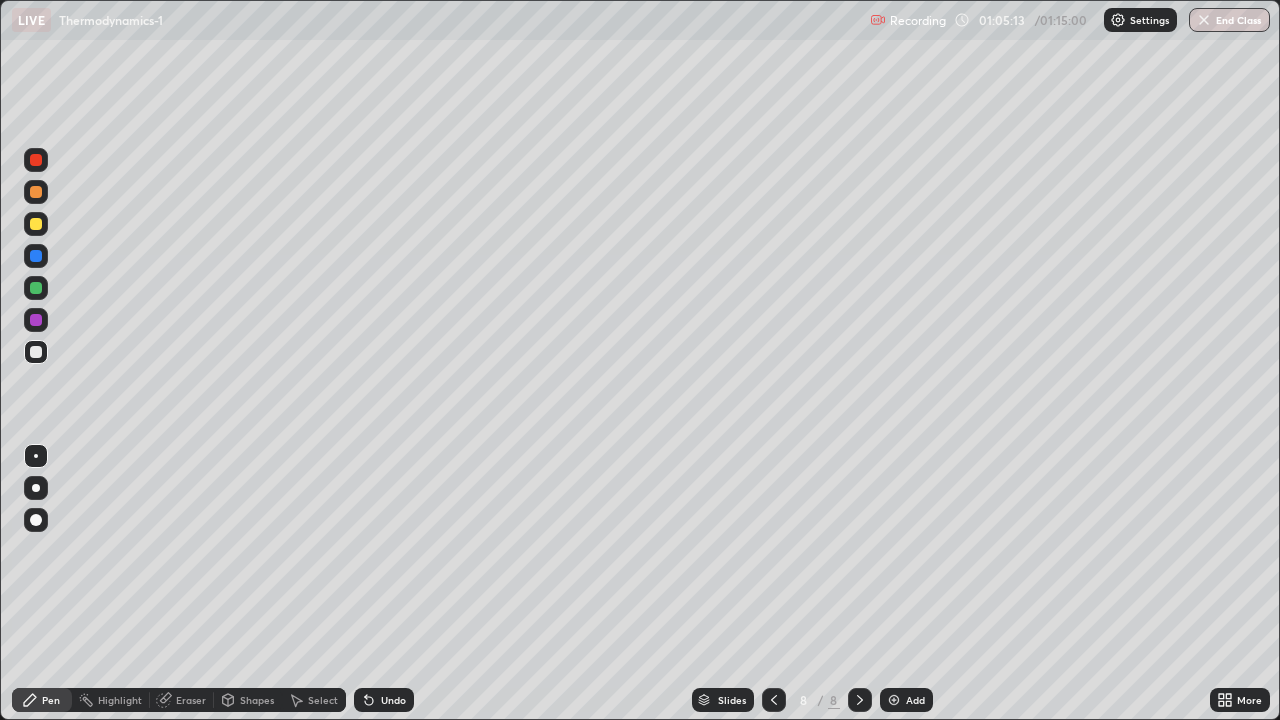 click on "Eraser" at bounding box center (191, 700) 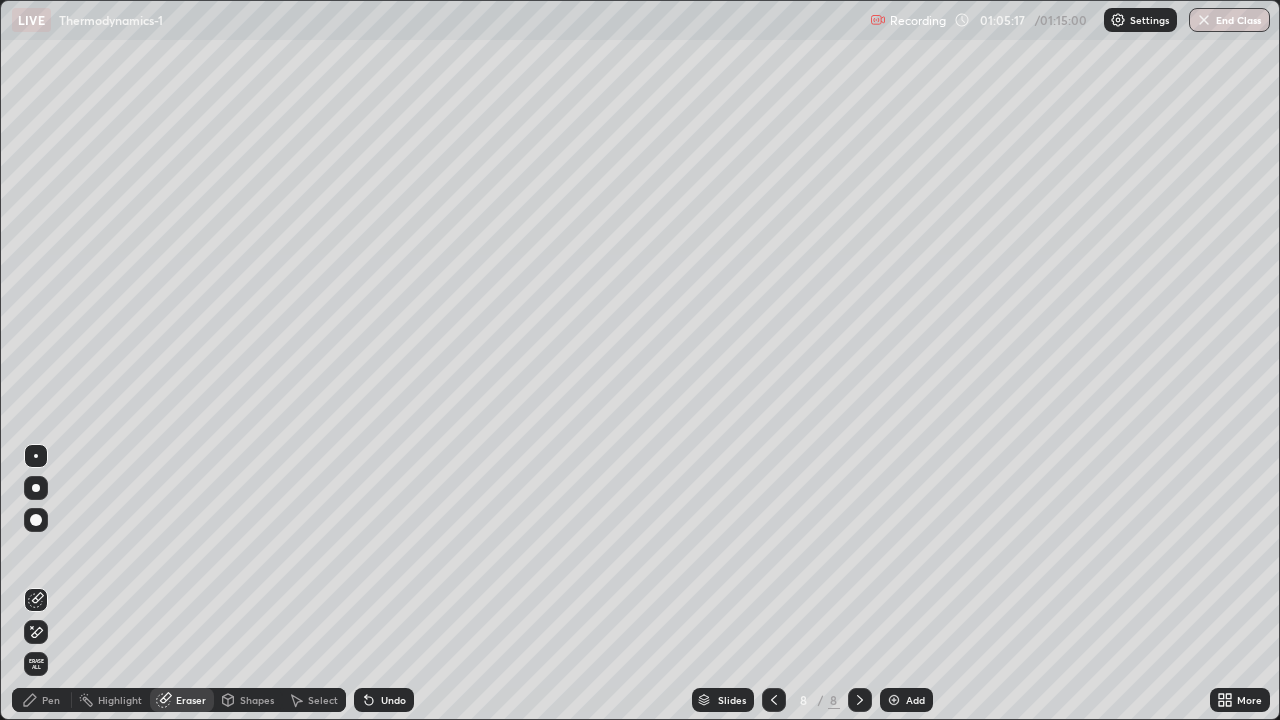 click on "Pen" at bounding box center (42, 700) 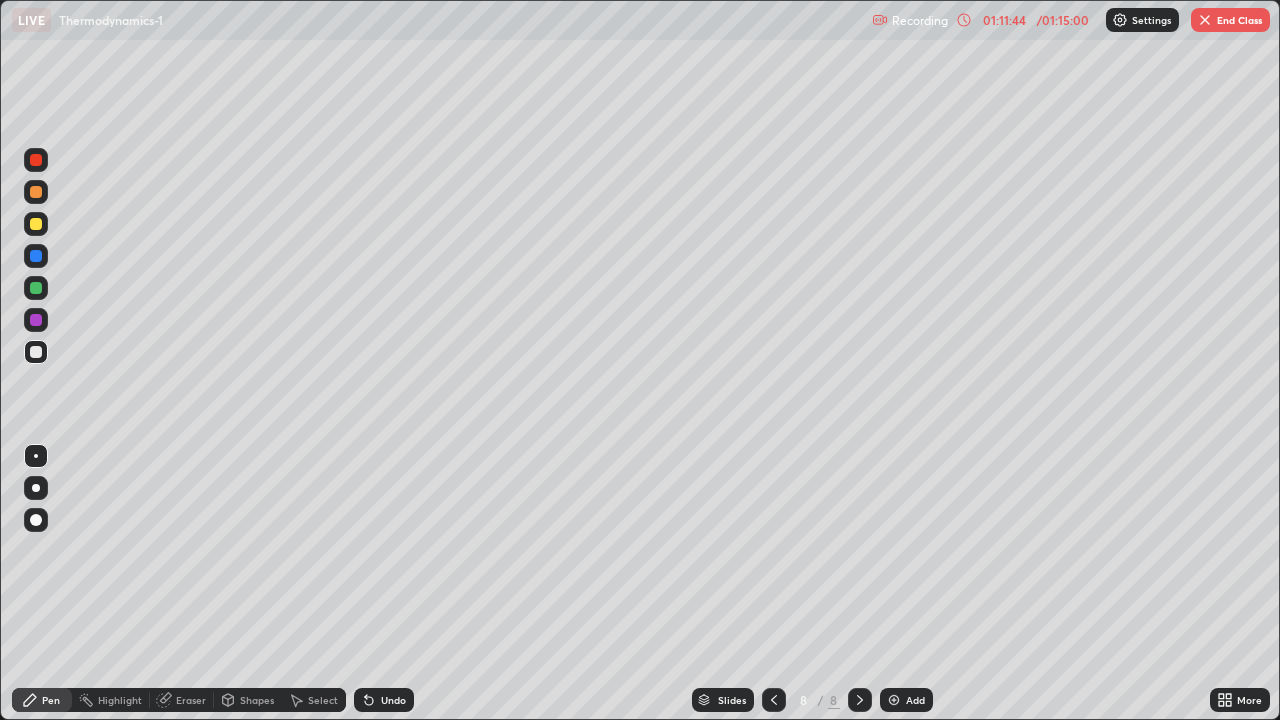 click at bounding box center (894, 700) 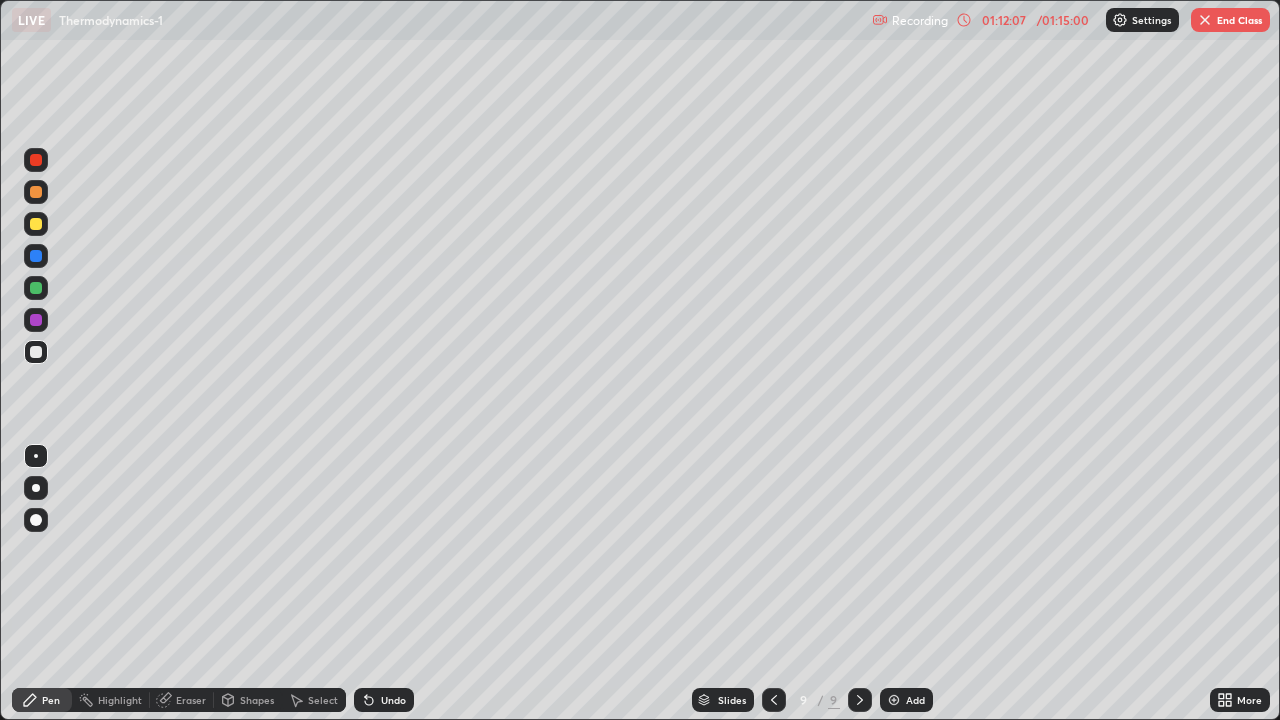 click on "Eraser" at bounding box center (182, 700) 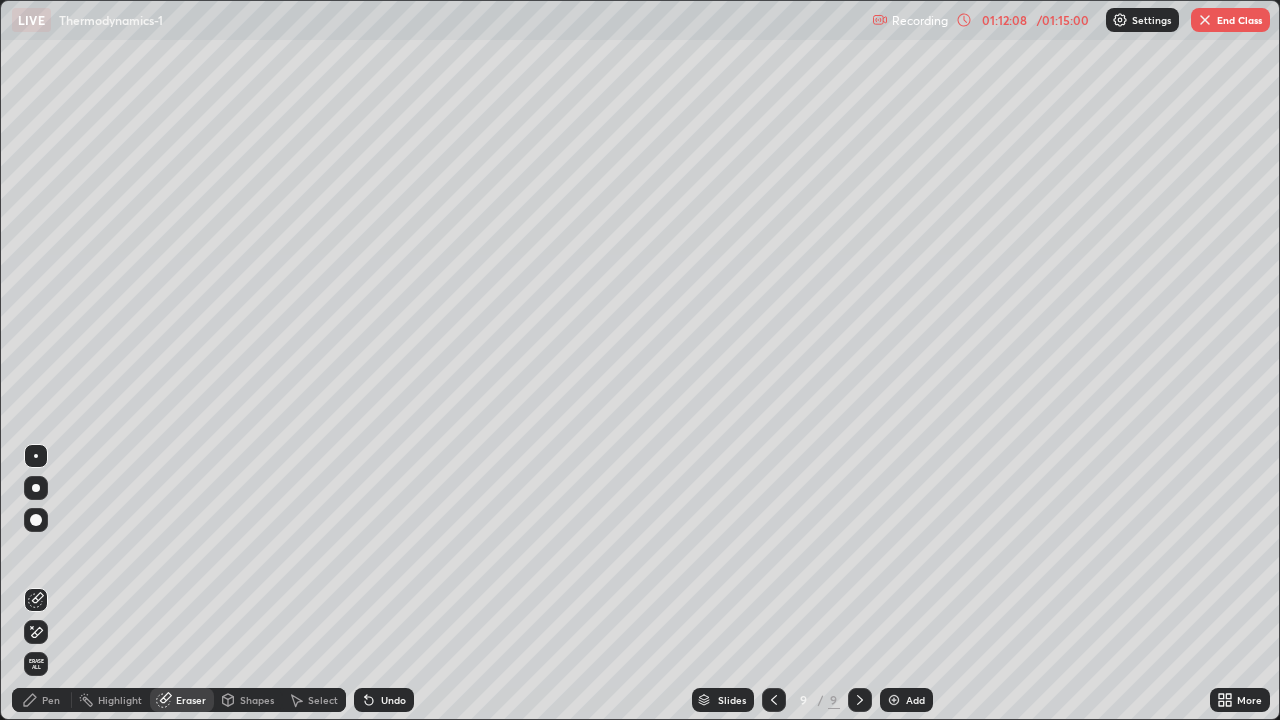 click 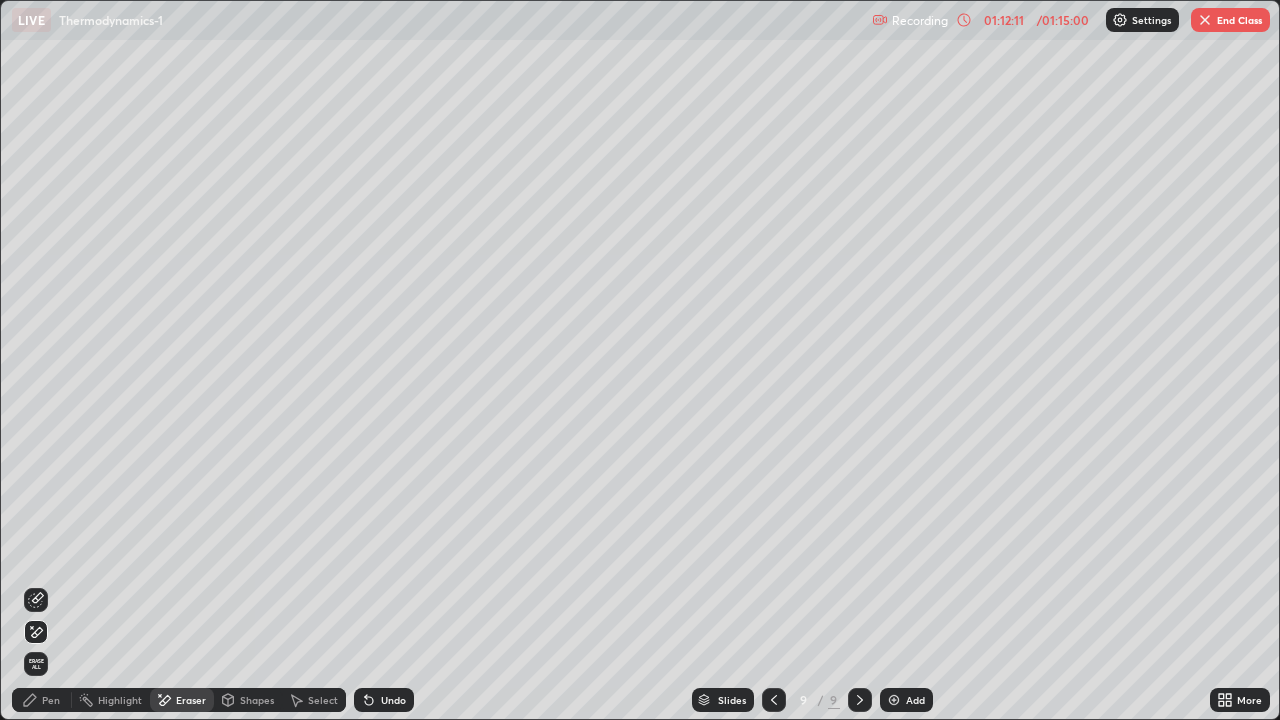 click on "Pen" at bounding box center (51, 700) 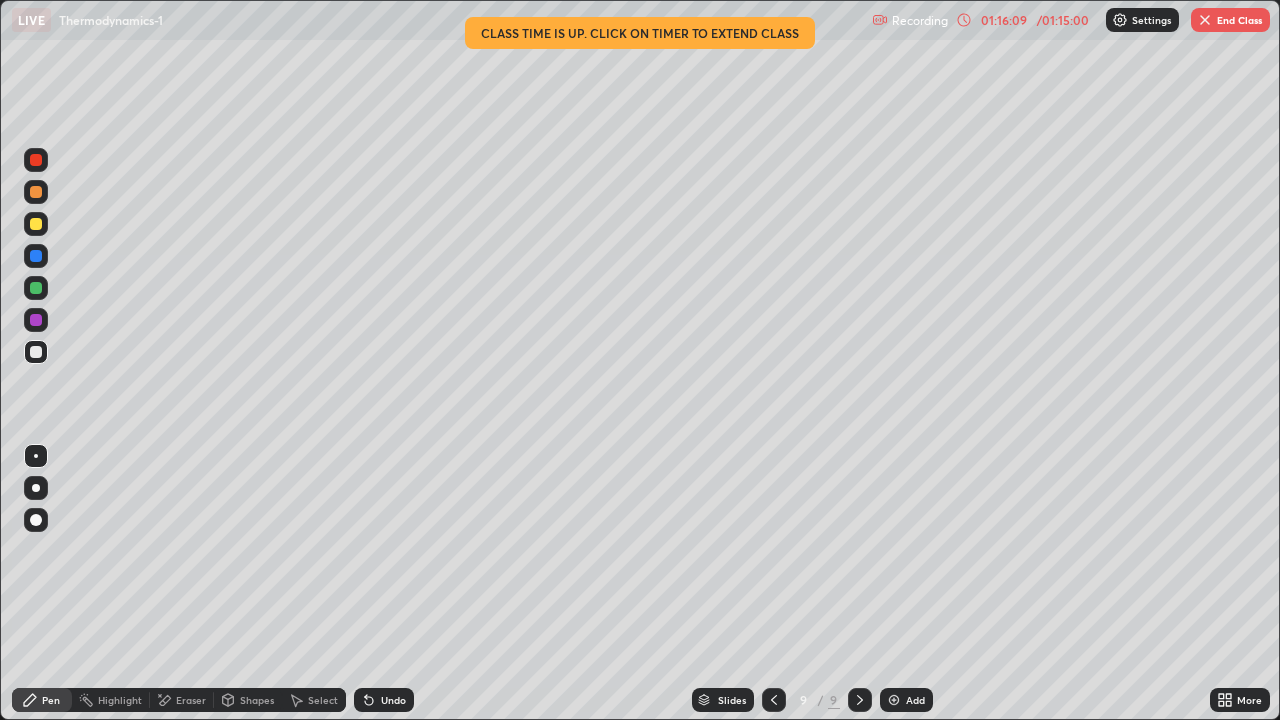click 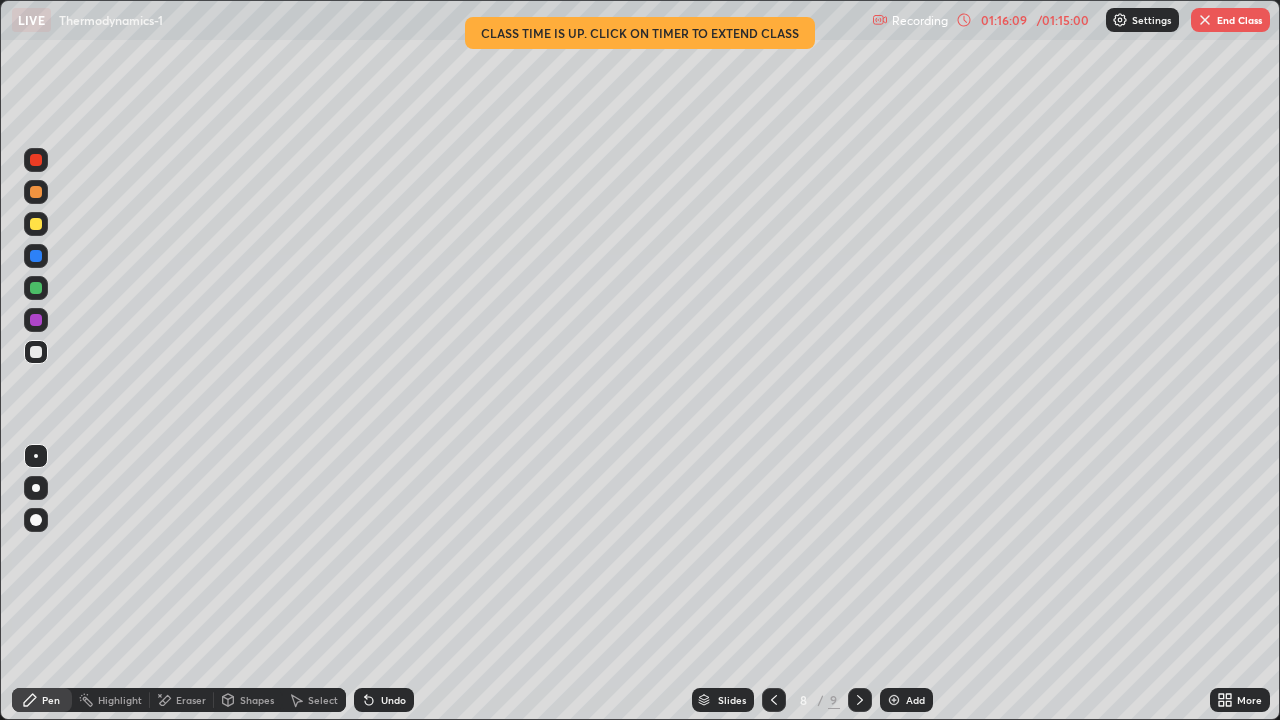 click at bounding box center [774, 700] 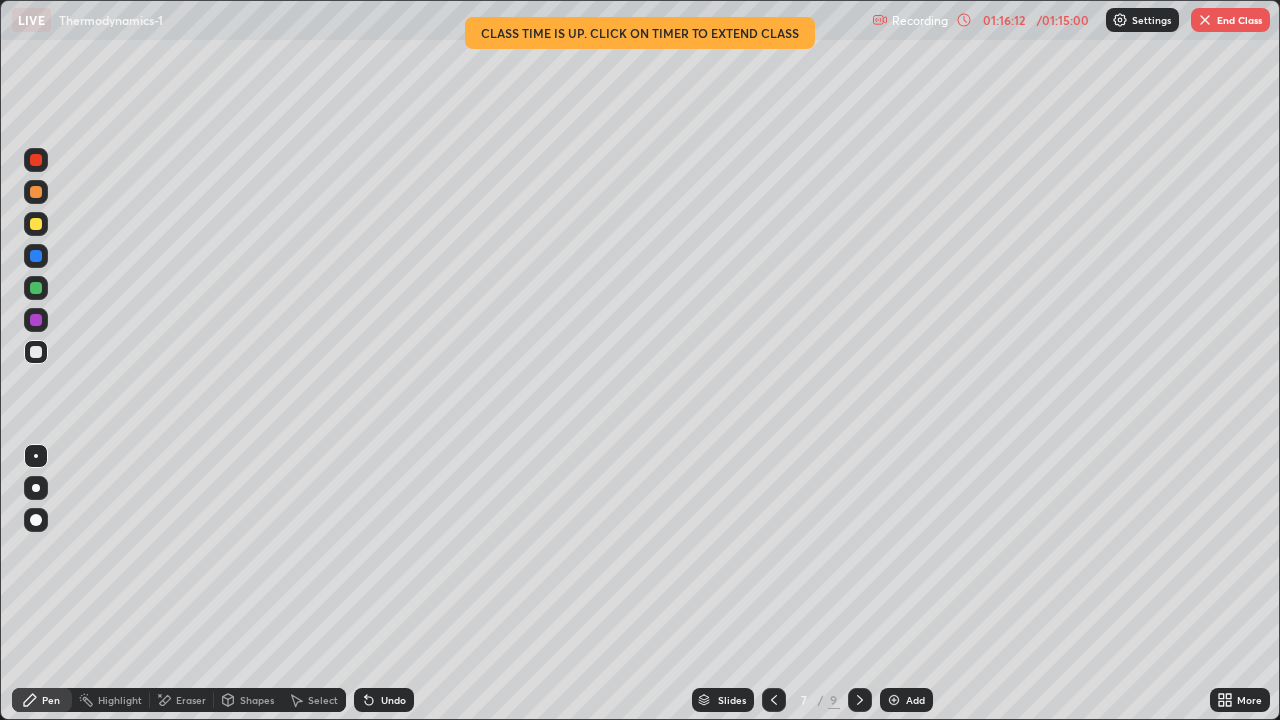click on "Highlight" at bounding box center [120, 700] 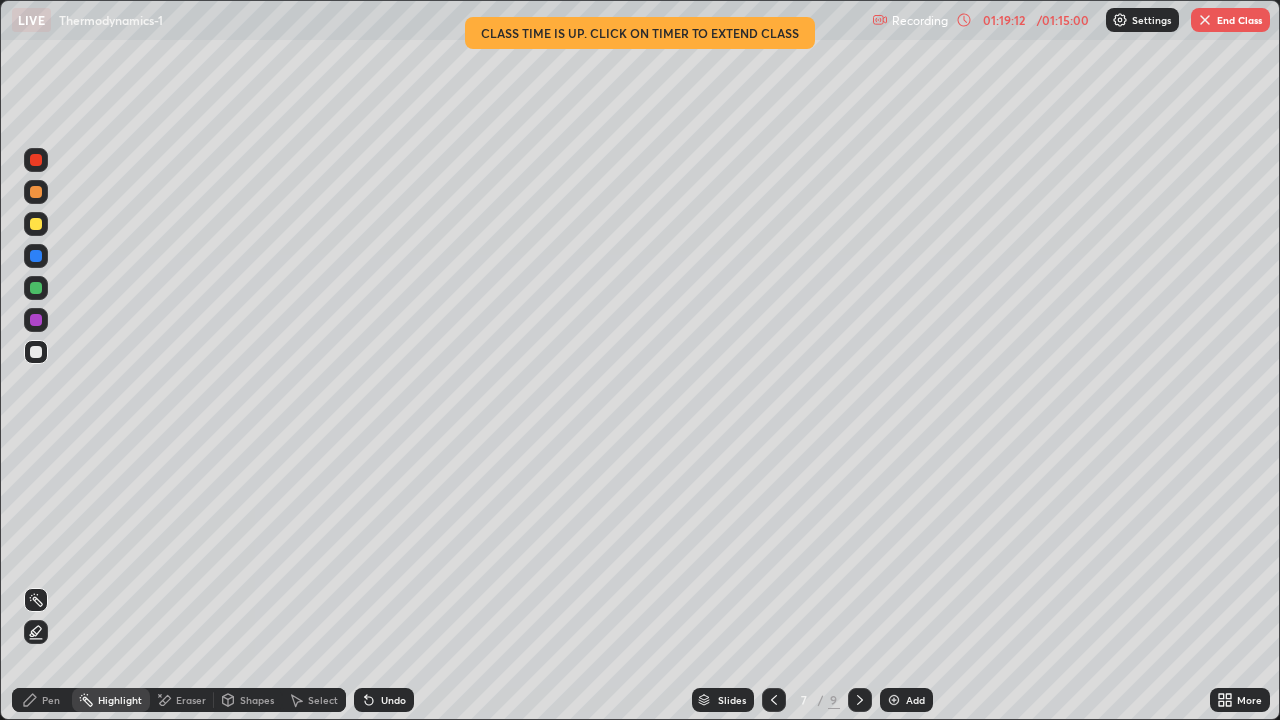 click at bounding box center (1205, 20) 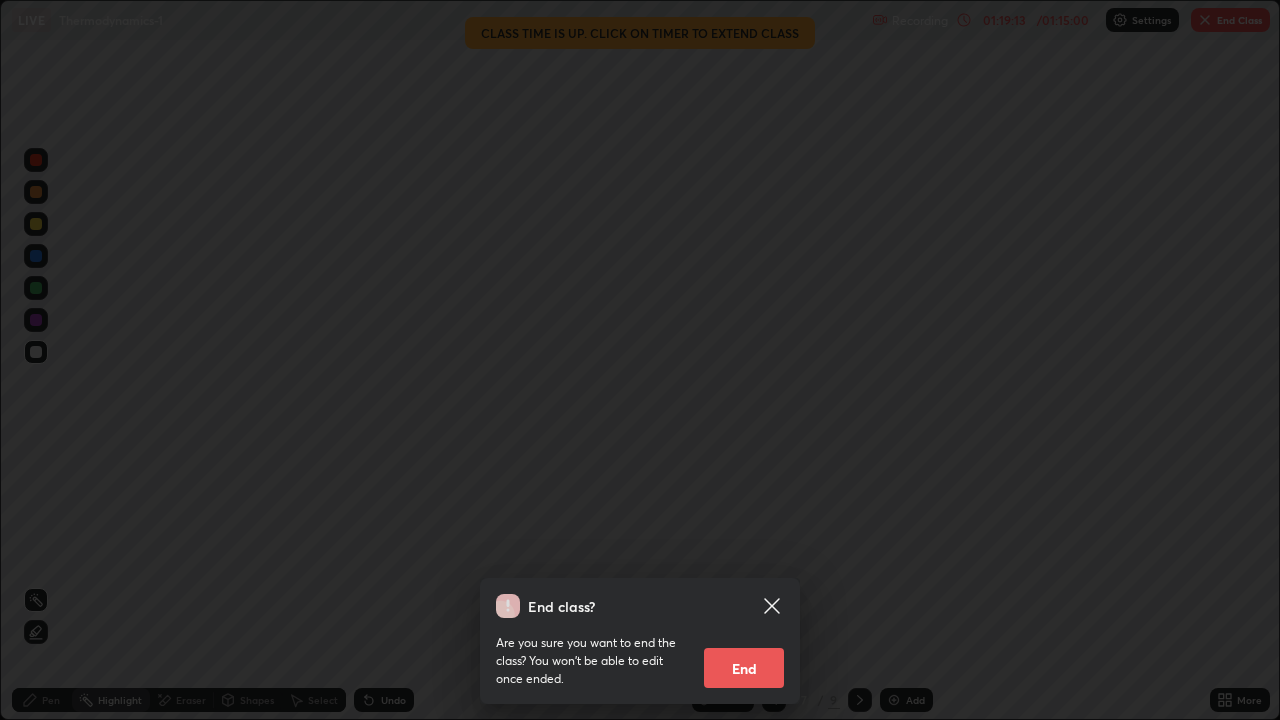 click on "End" at bounding box center [744, 668] 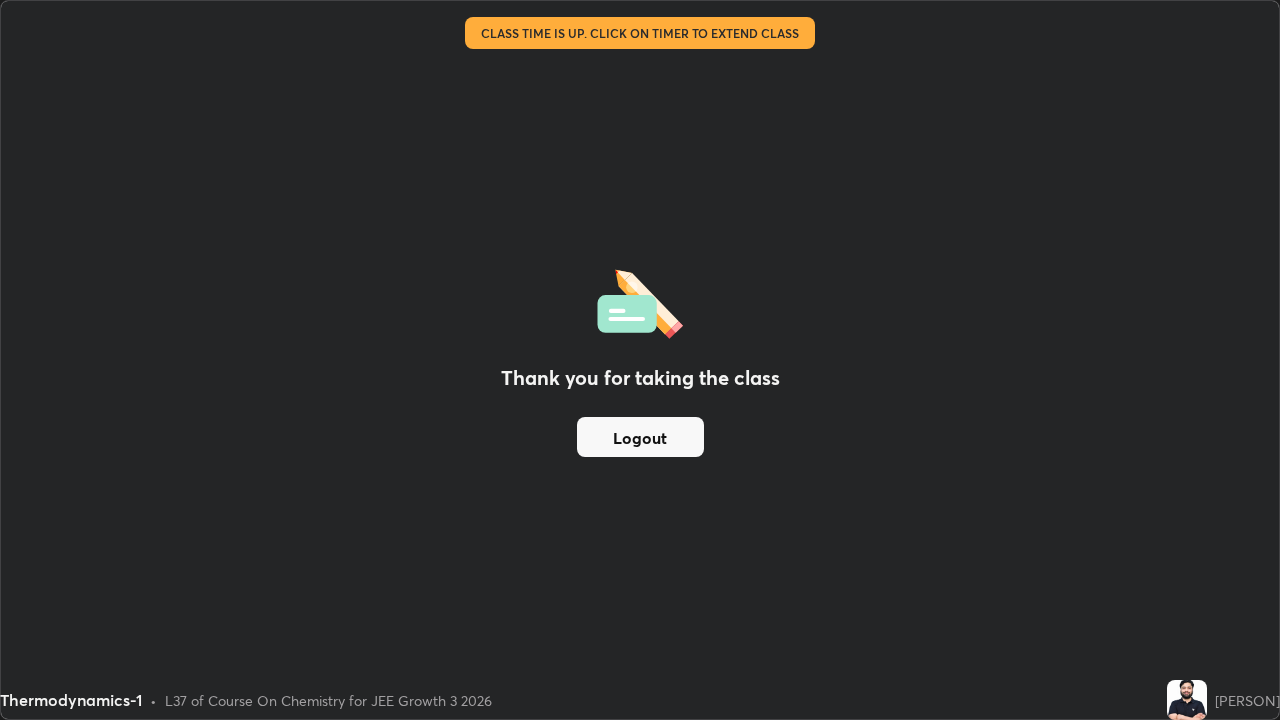 click on "Logout" at bounding box center (640, 437) 